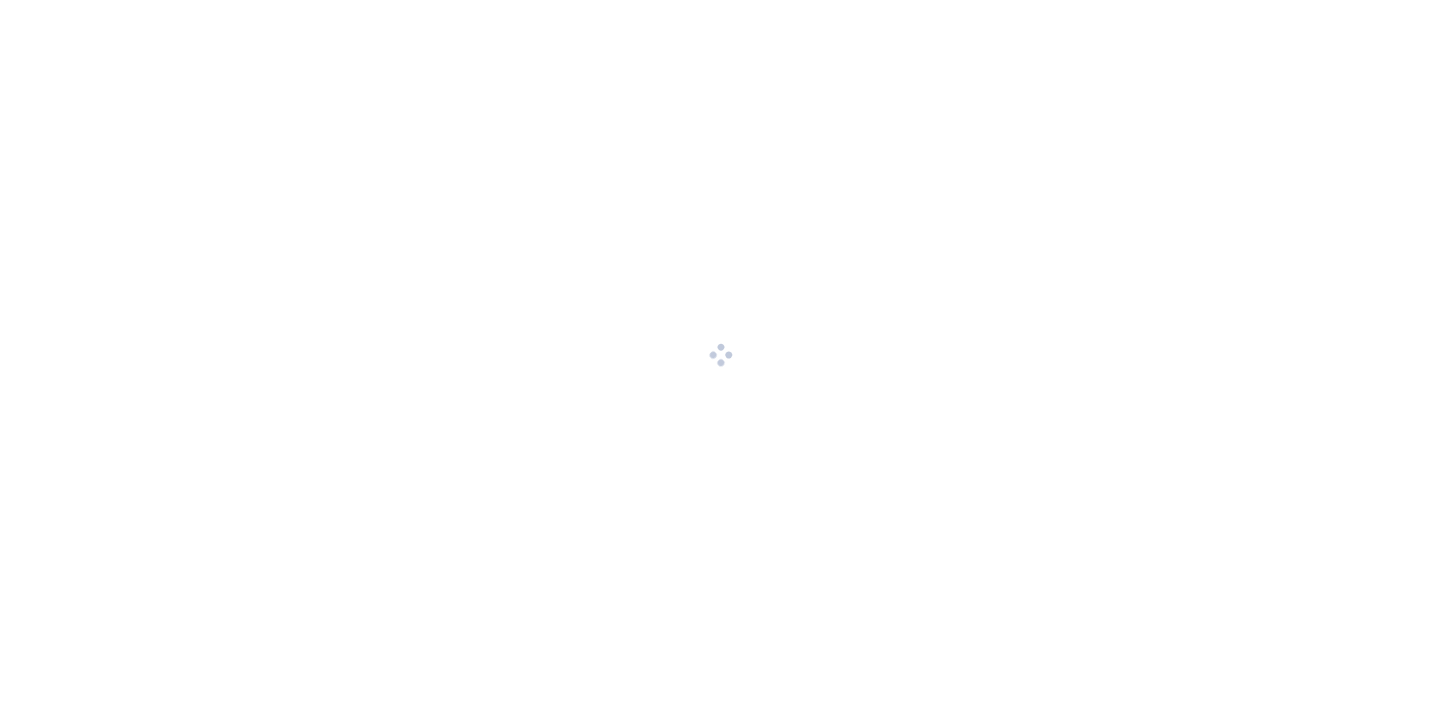 scroll, scrollTop: 0, scrollLeft: 0, axis: both 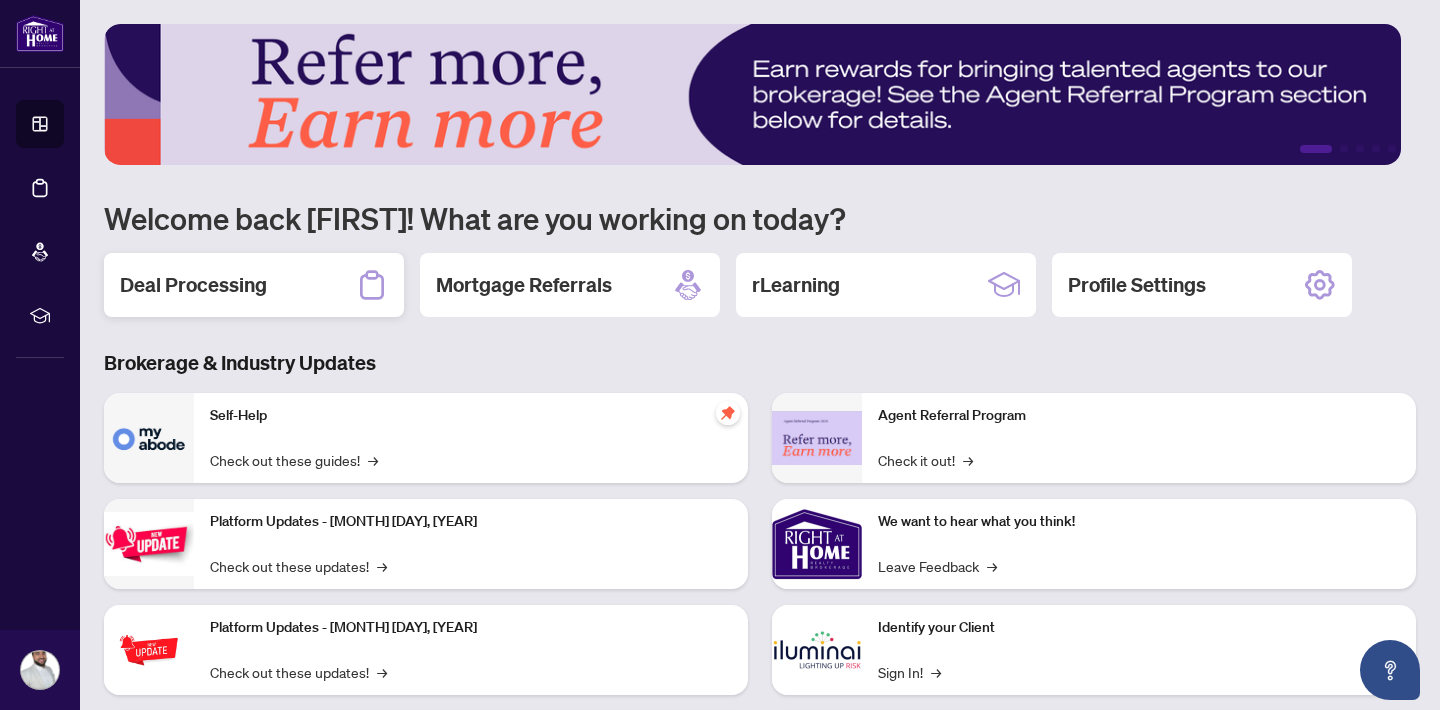 click on "Deal Processing" at bounding box center [193, 285] 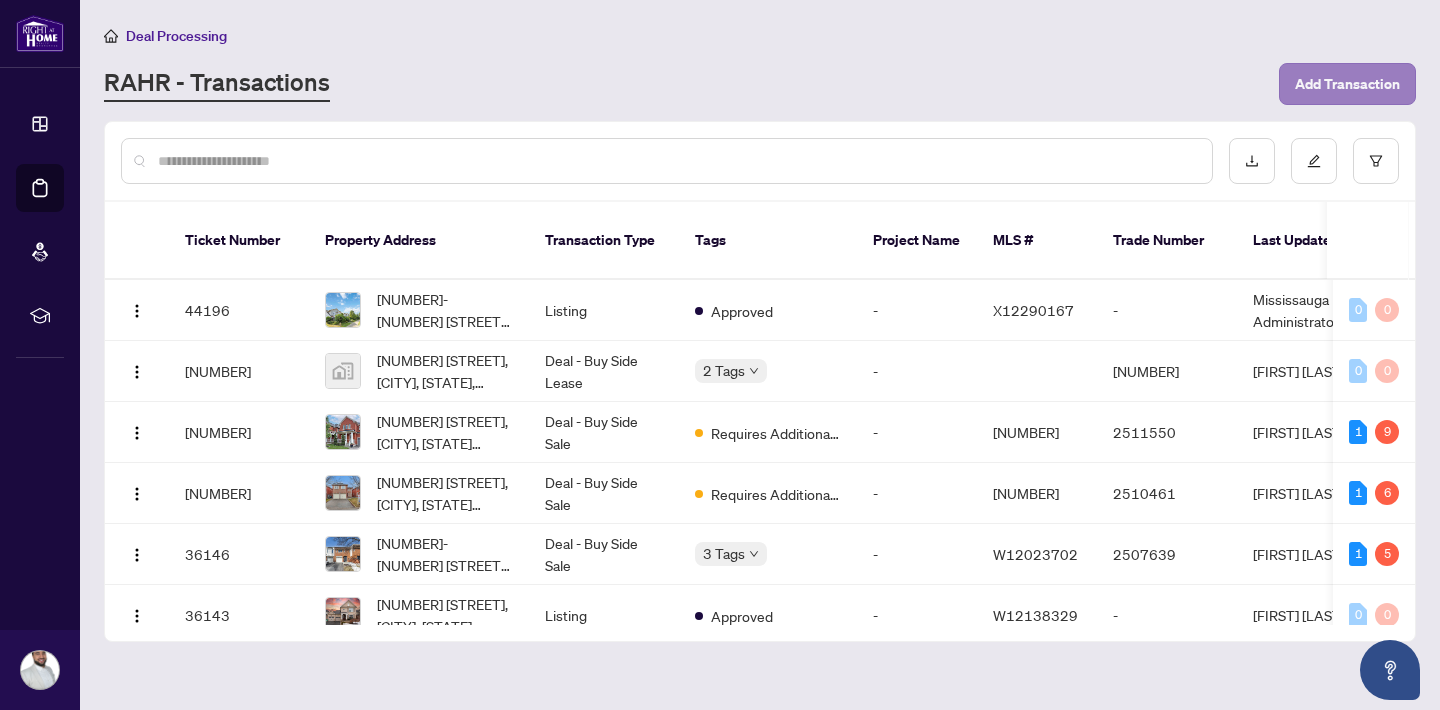 click on "Add Transaction" at bounding box center (1347, 84) 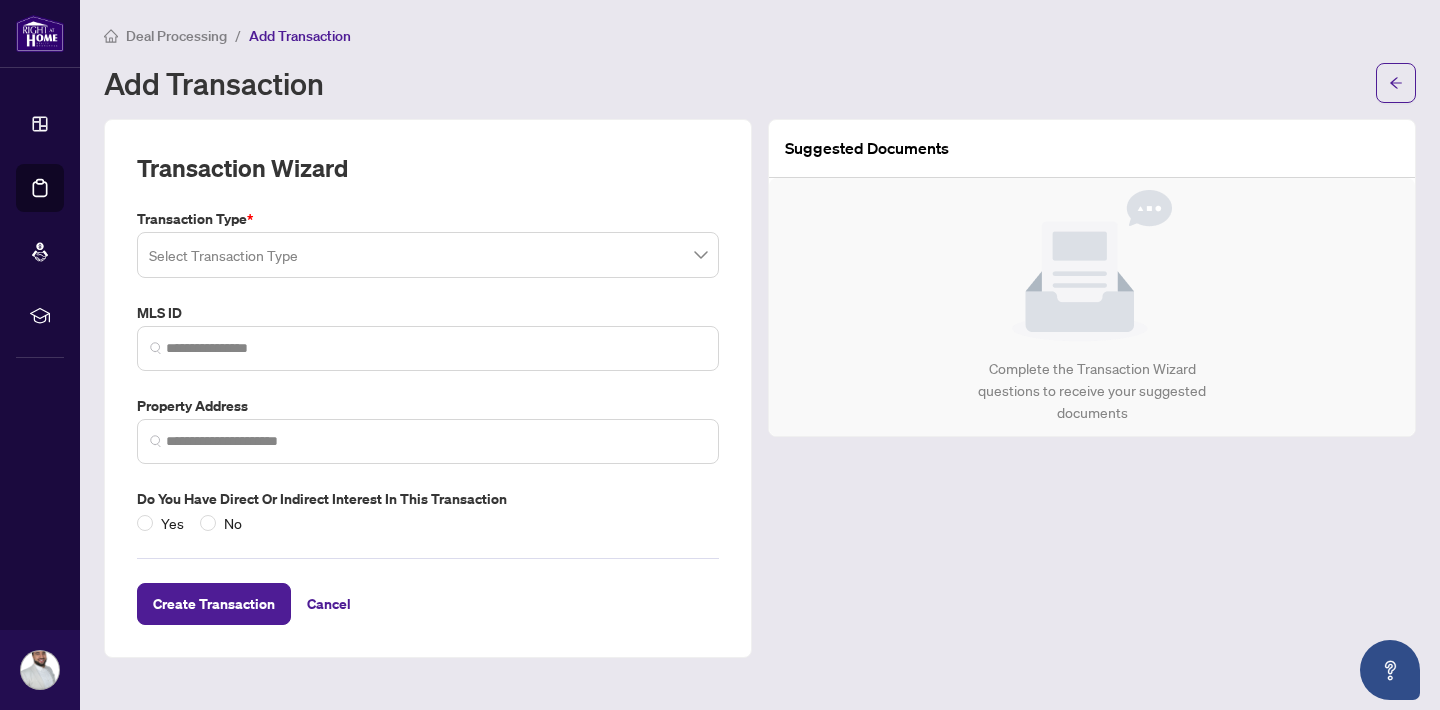 click at bounding box center [428, 255] 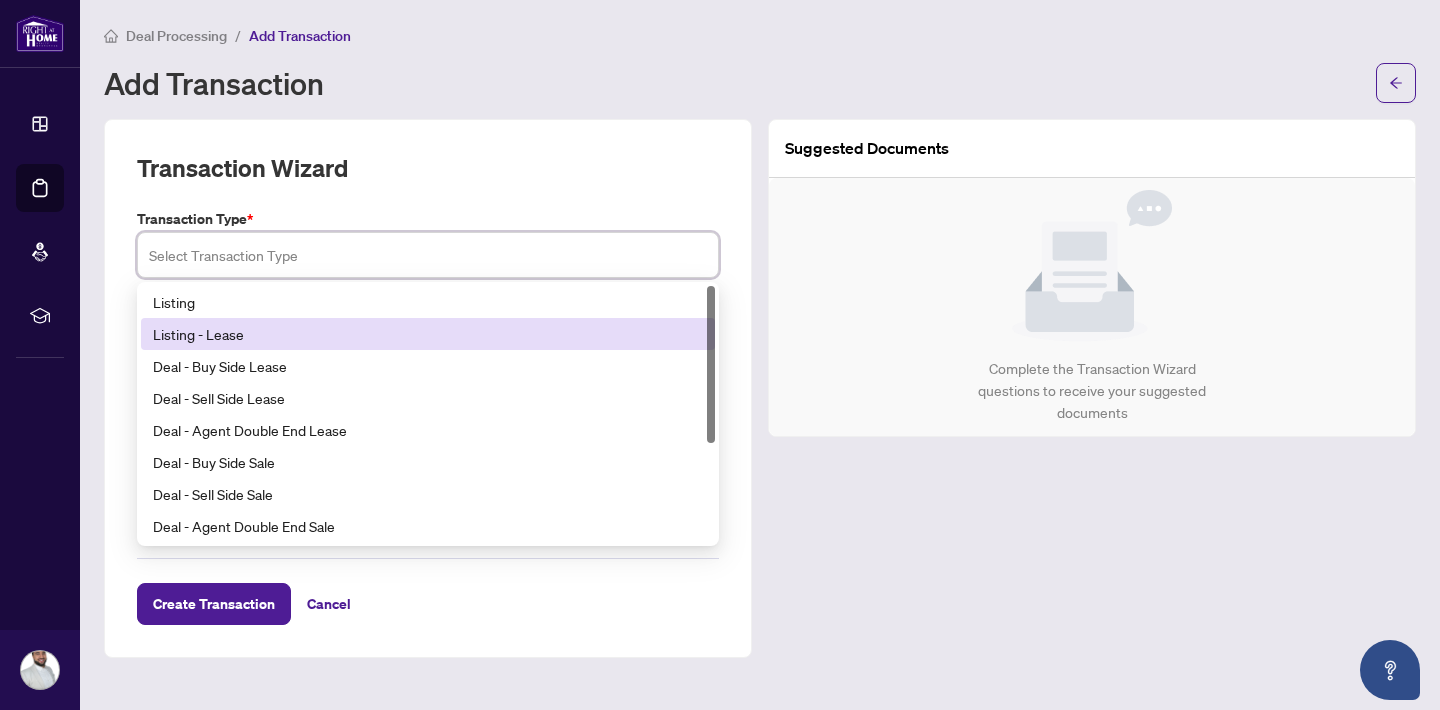 click on "Listing - Lease" at bounding box center (428, 334) 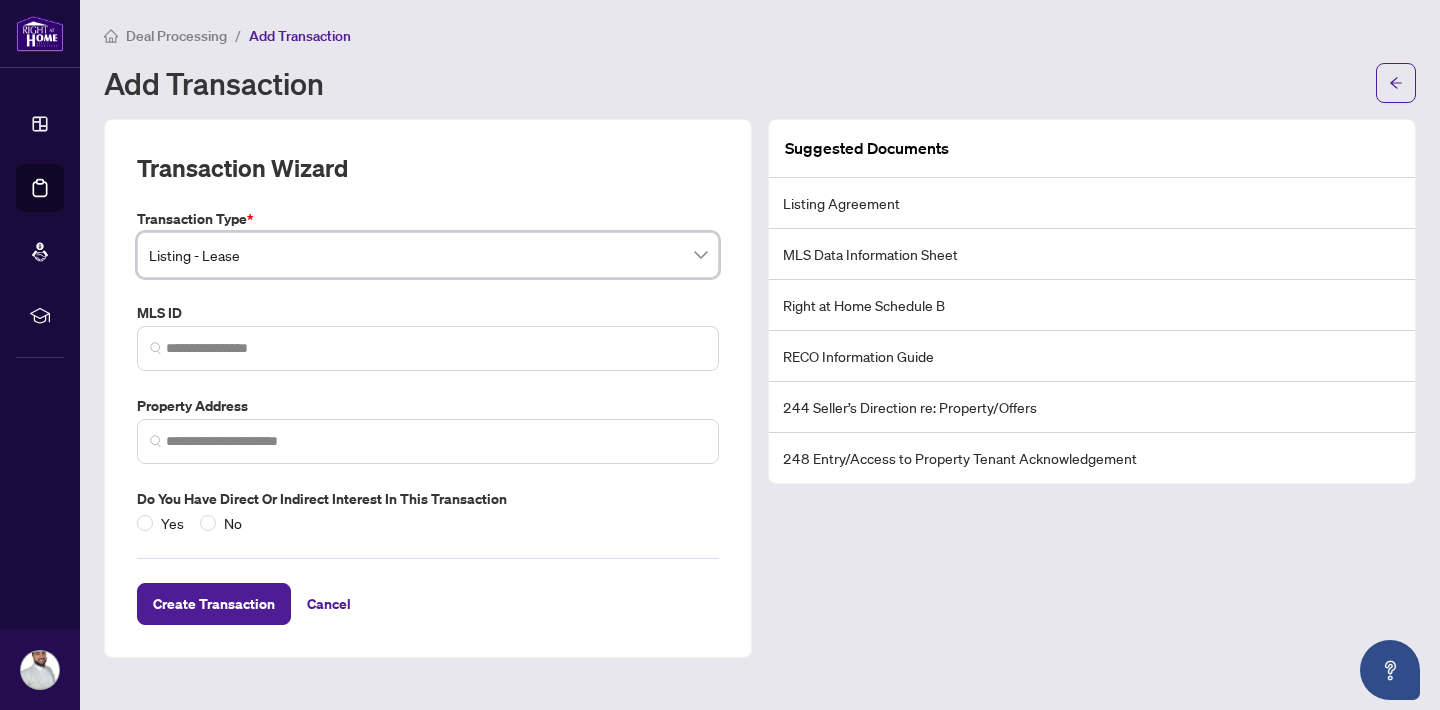 click at bounding box center (428, 441) 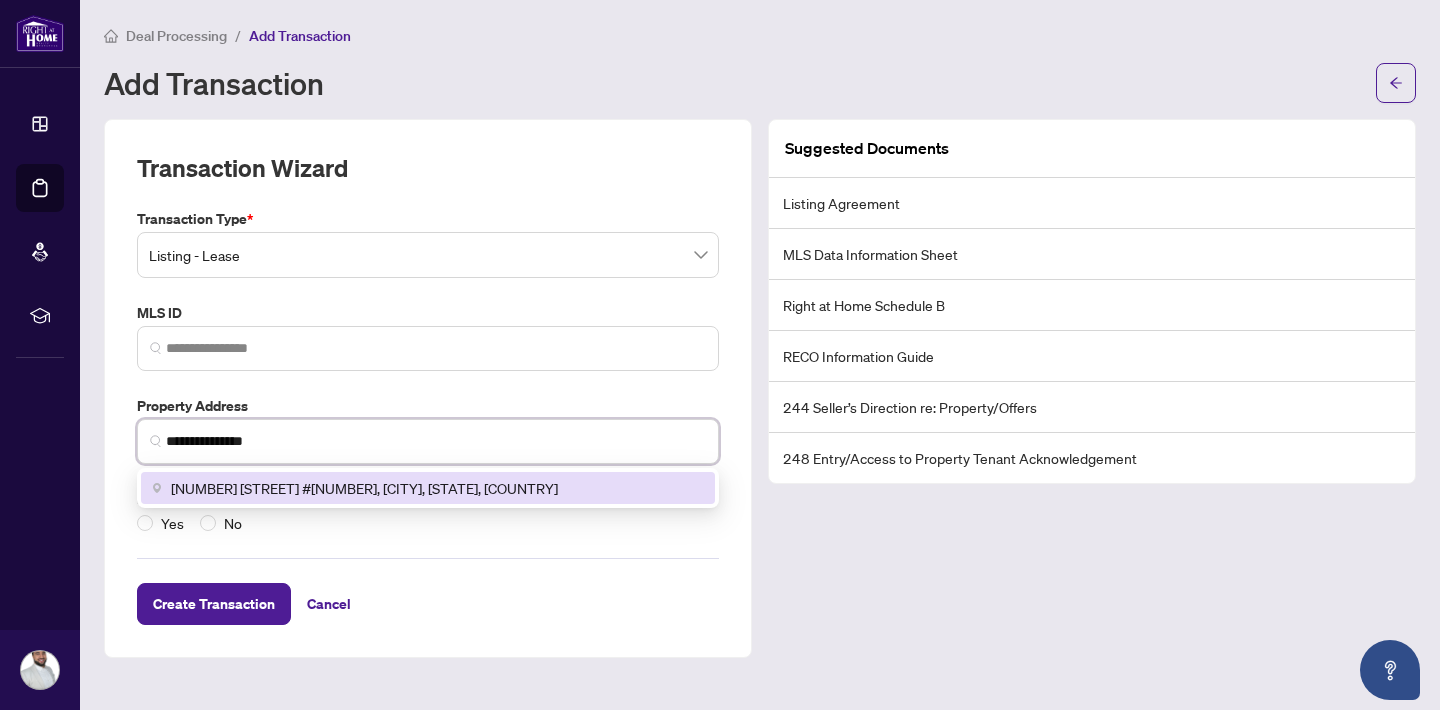click on "[NUMBER] [STREET] #[NUMBER], [CITY], [STATE], [COUNTRY]" at bounding box center (364, 488) 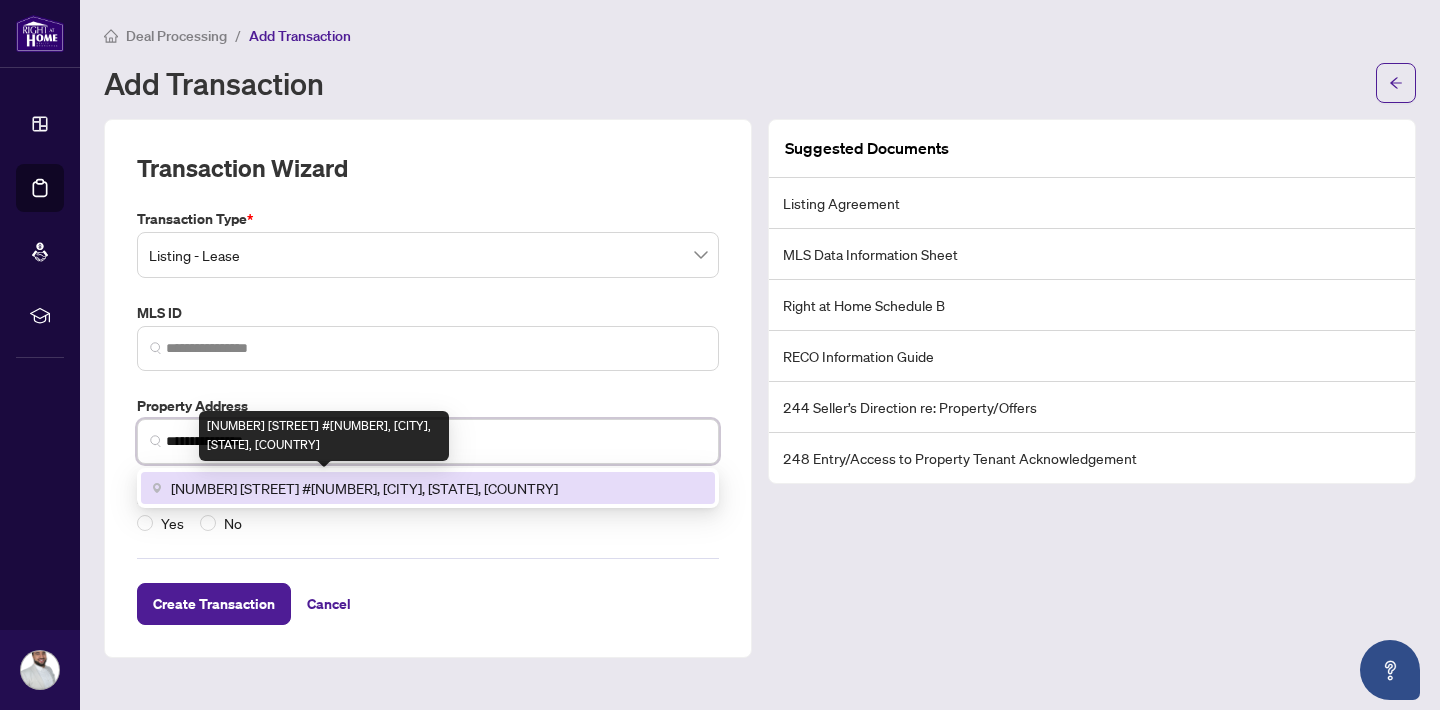type on "**********" 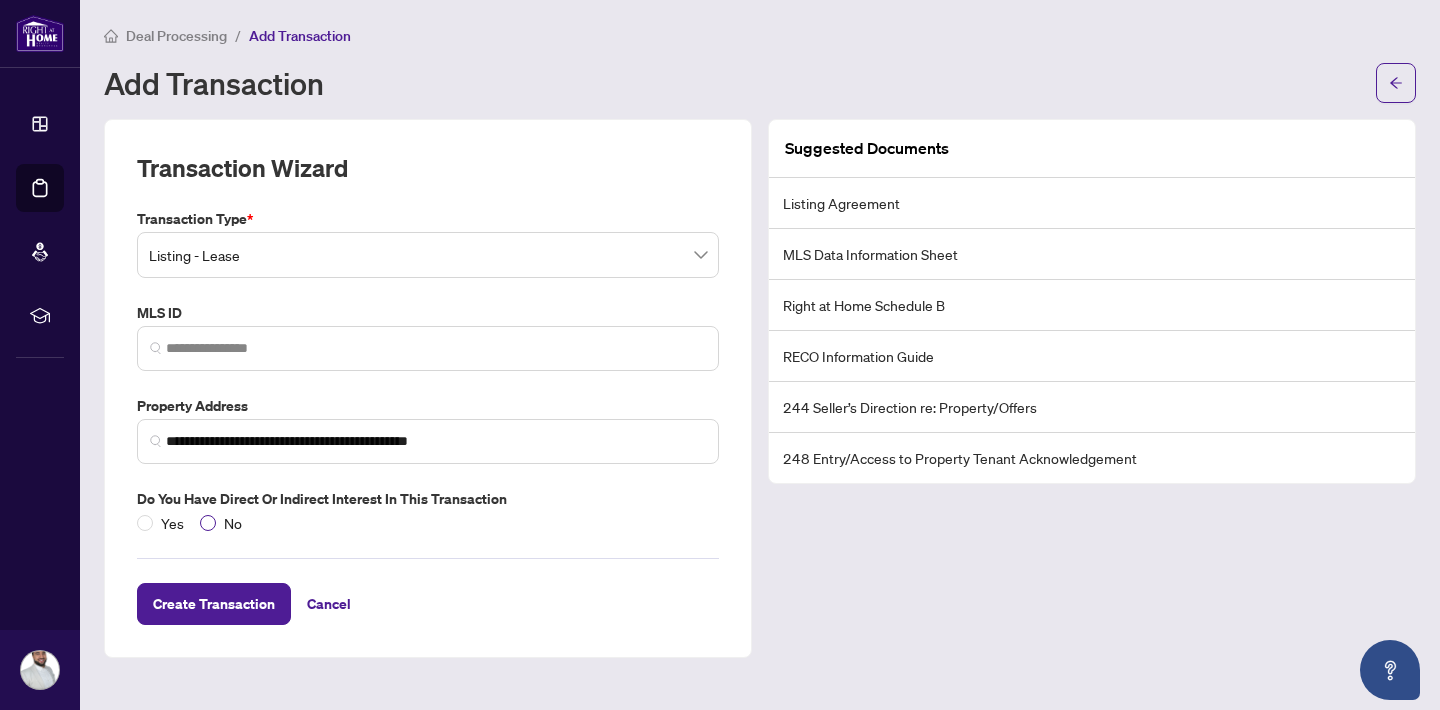 click at bounding box center [208, 523] 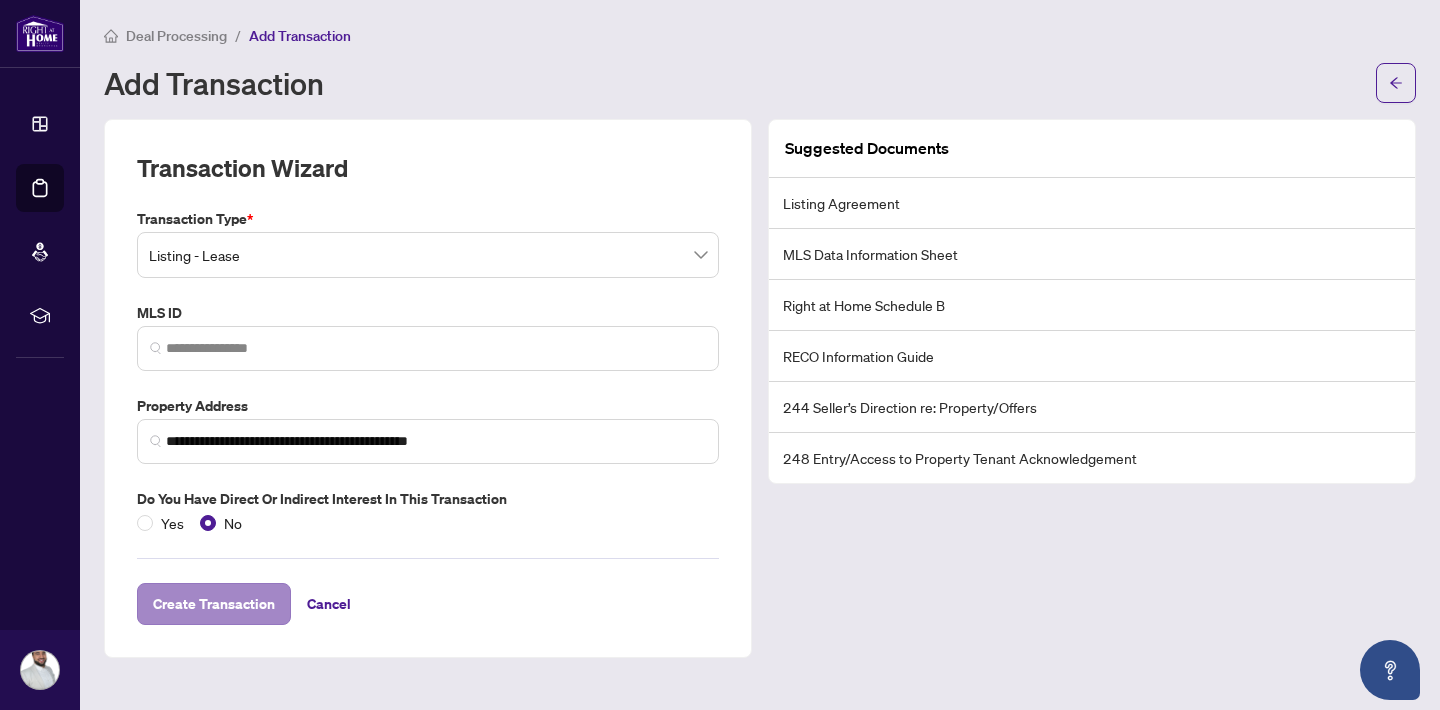 click on "Create Transaction" at bounding box center (214, 604) 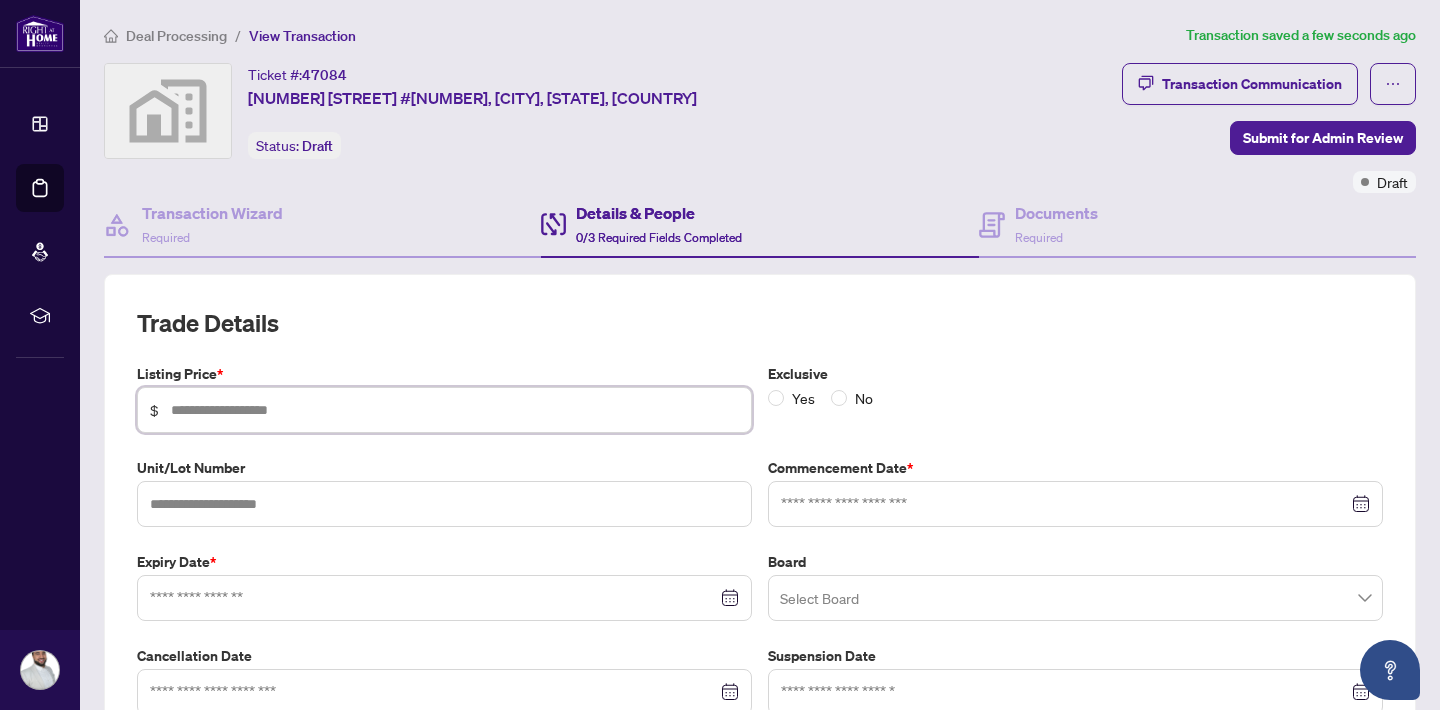 click at bounding box center (455, 410) 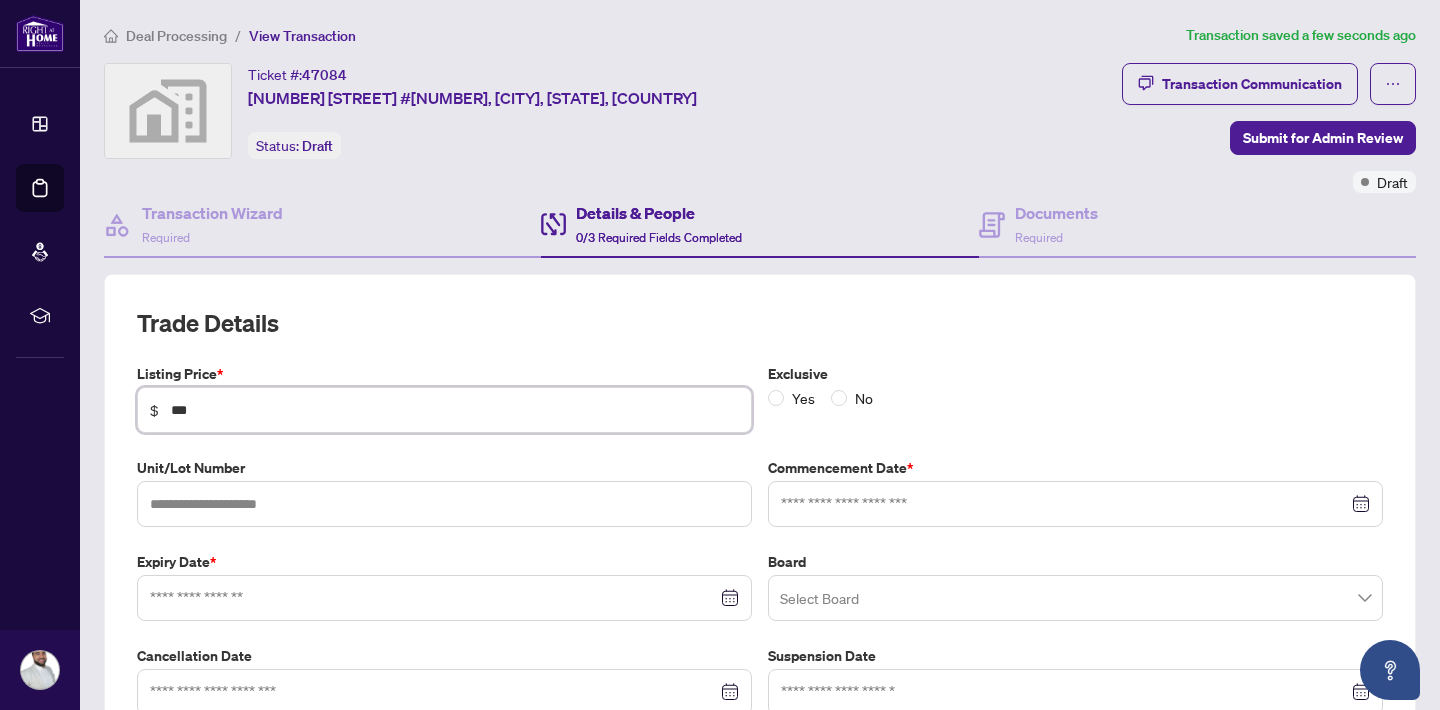 type on "*****" 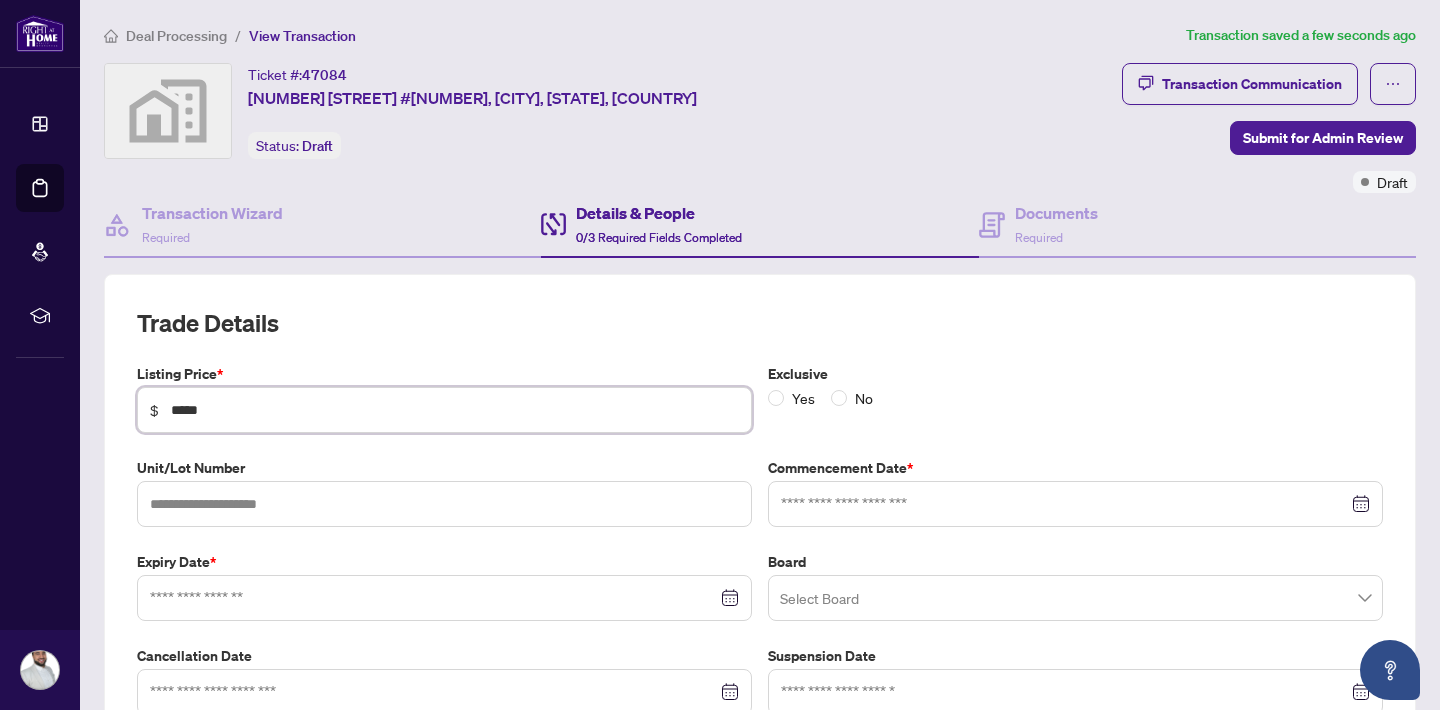 click at bounding box center [1075, 504] 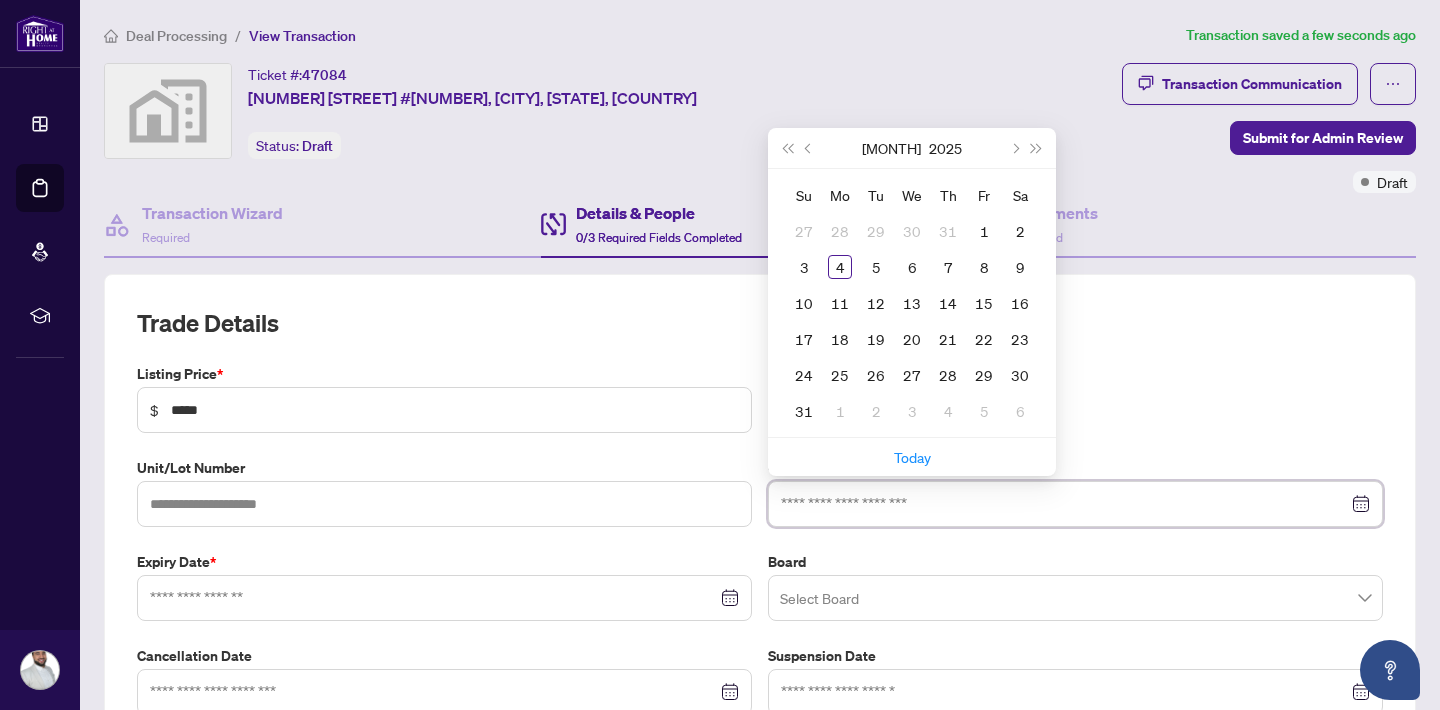 click at bounding box center (1064, 504) 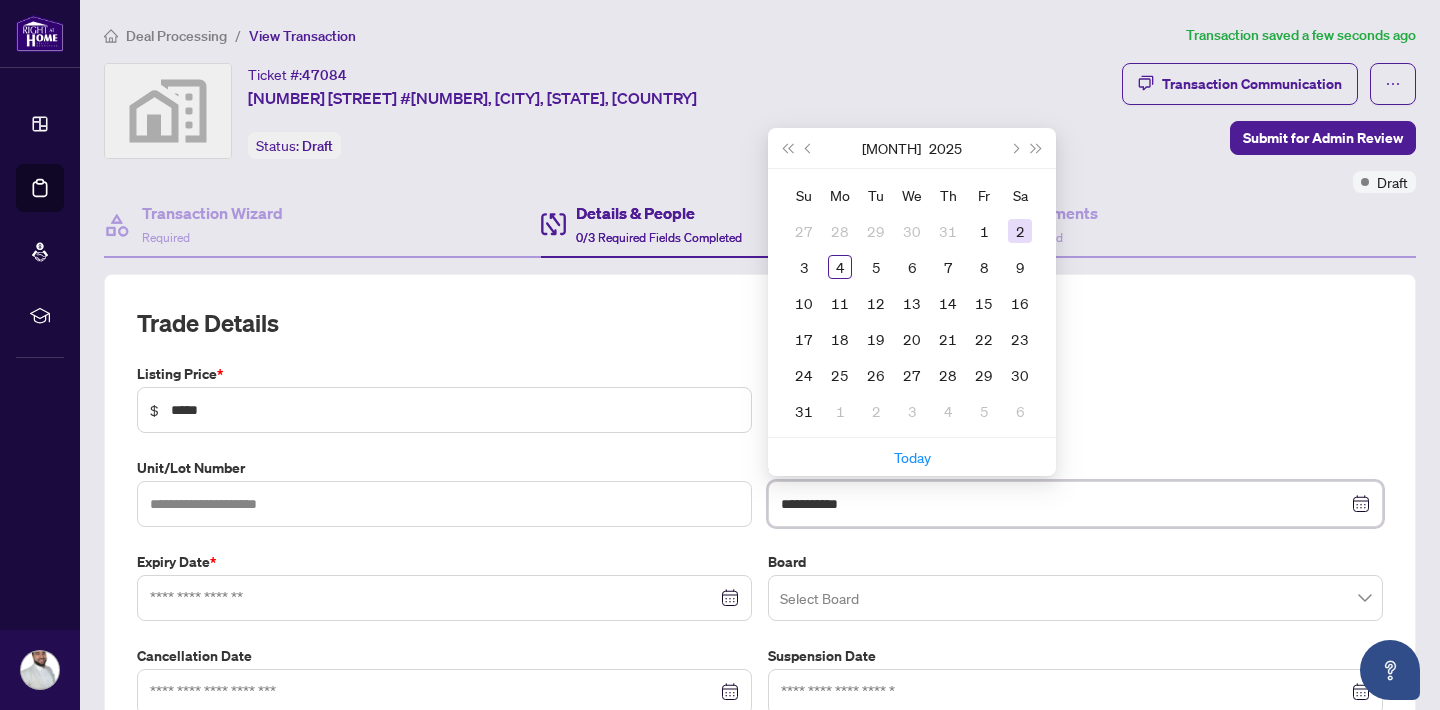 type on "**********" 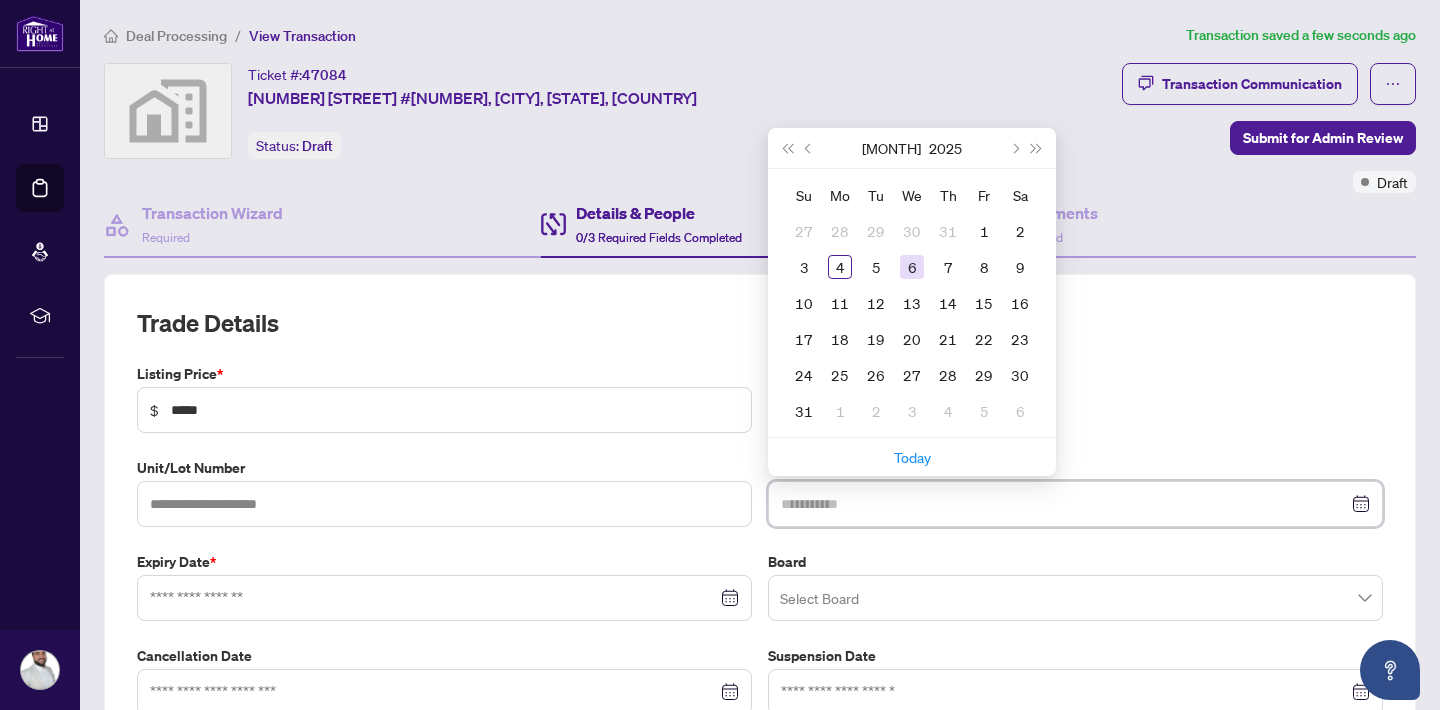 type on "**********" 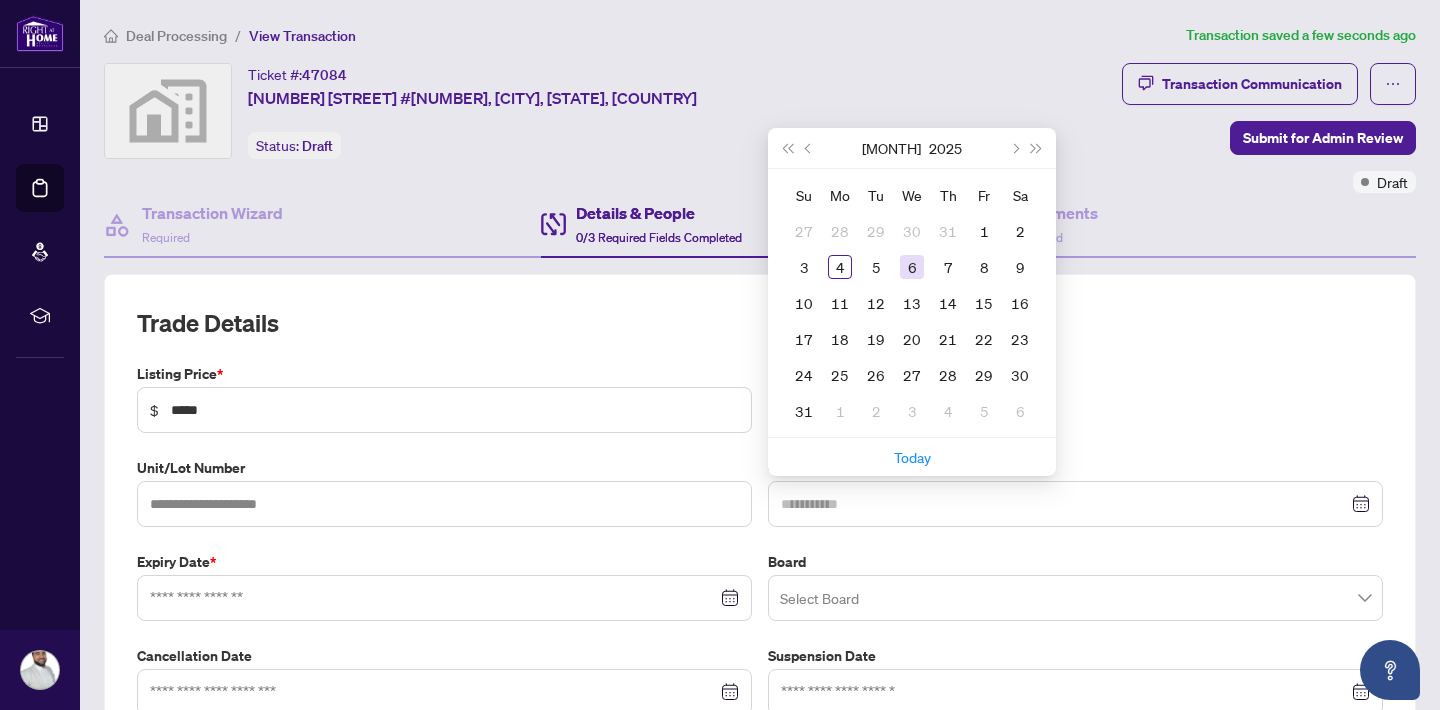 click on "6" at bounding box center (912, 267) 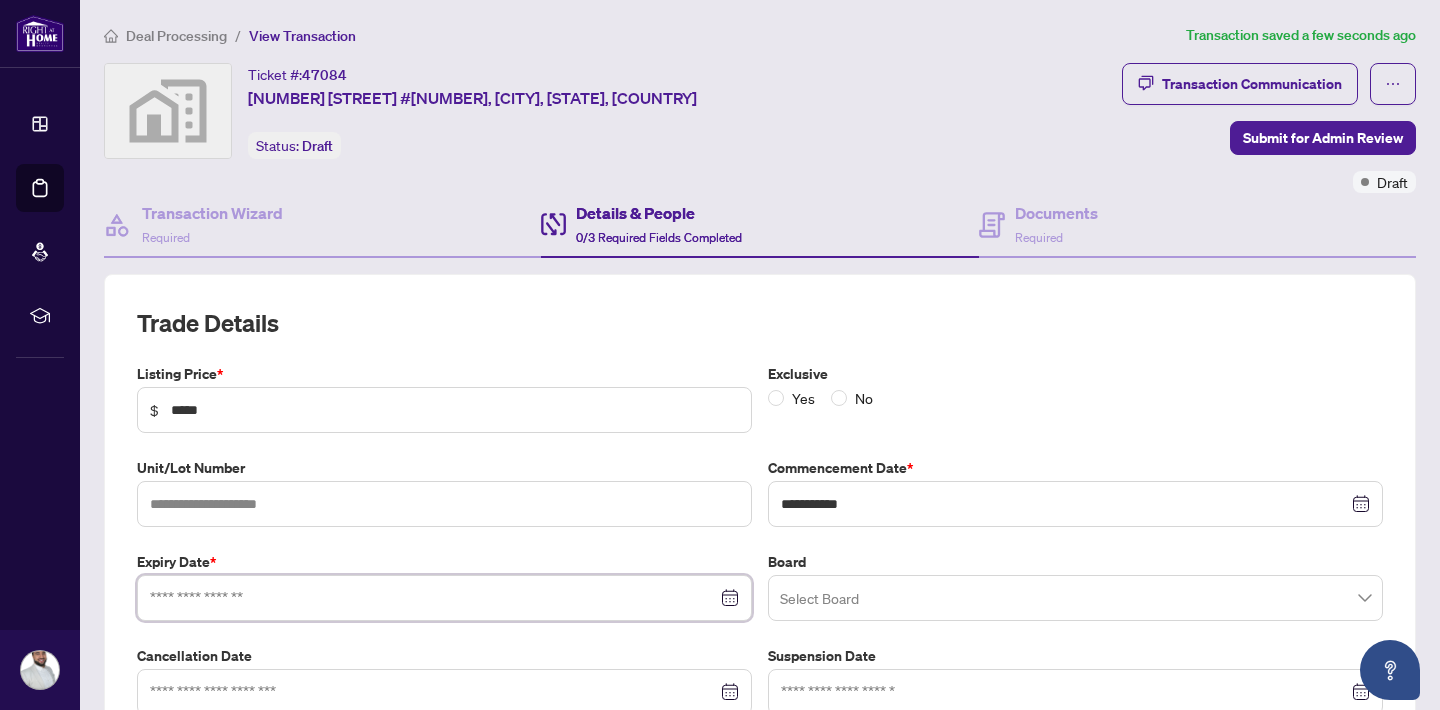 click at bounding box center [433, 598] 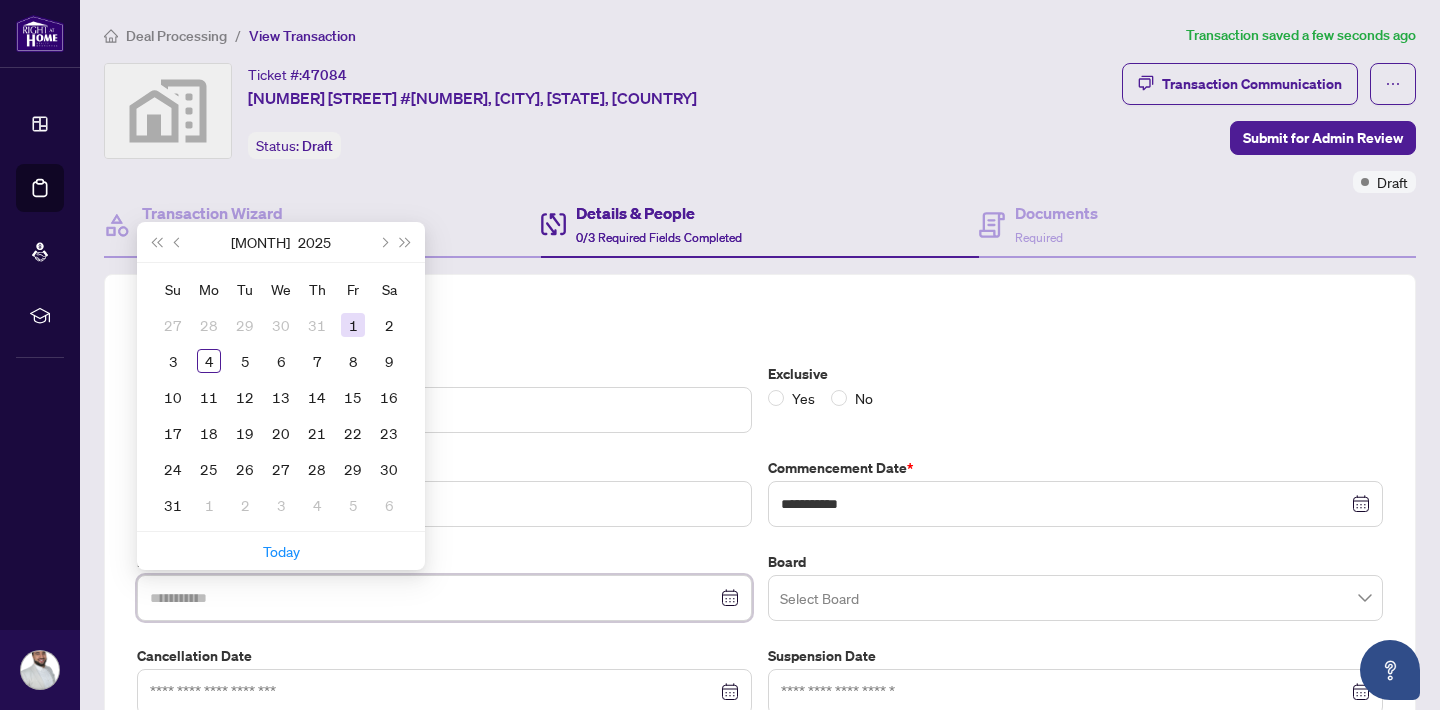 type on "**********" 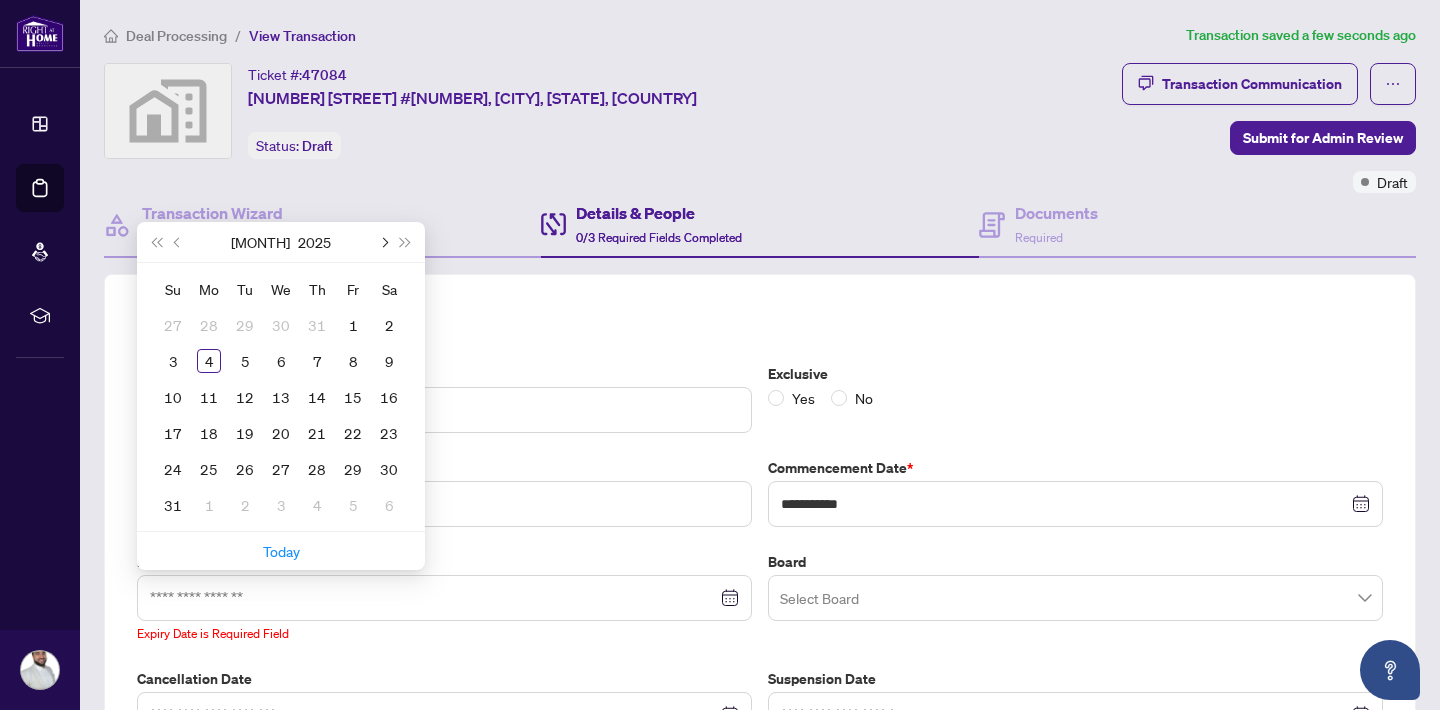 click at bounding box center [383, 242] 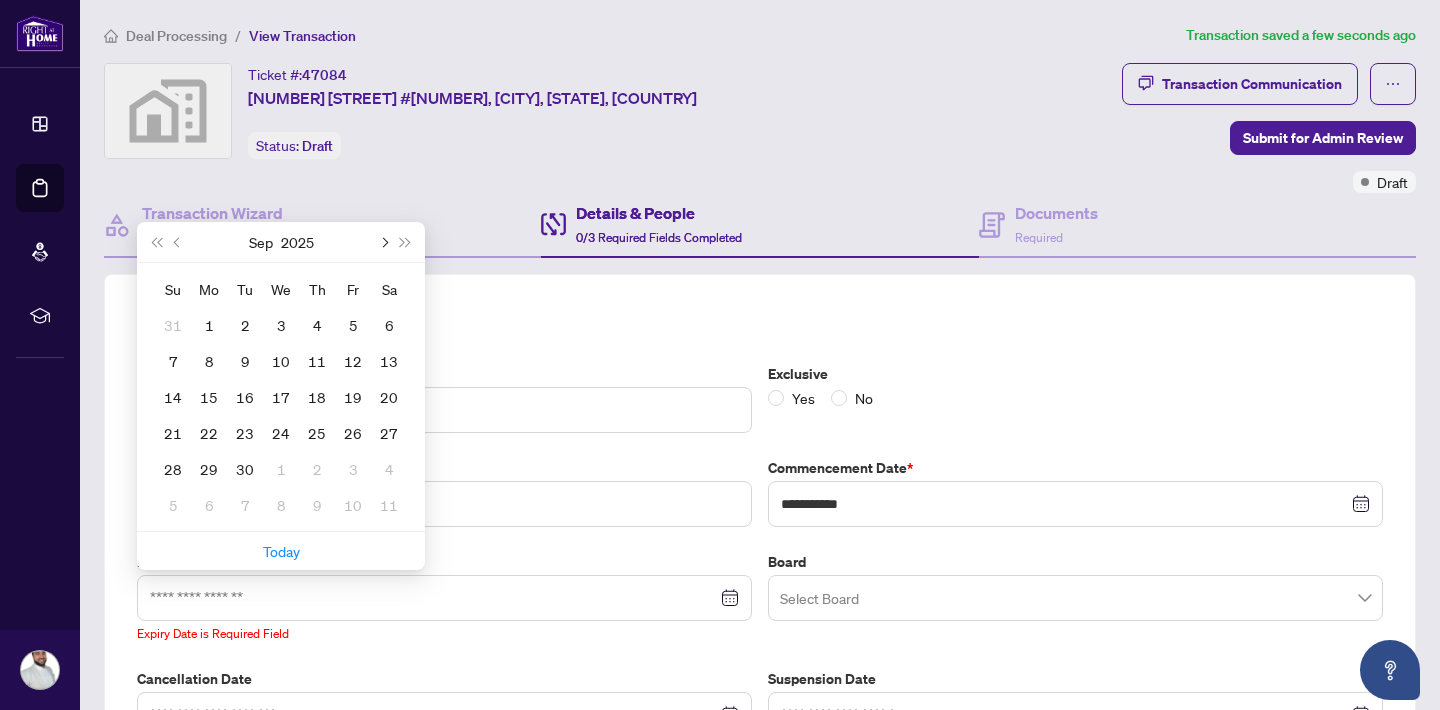 click at bounding box center (383, 242) 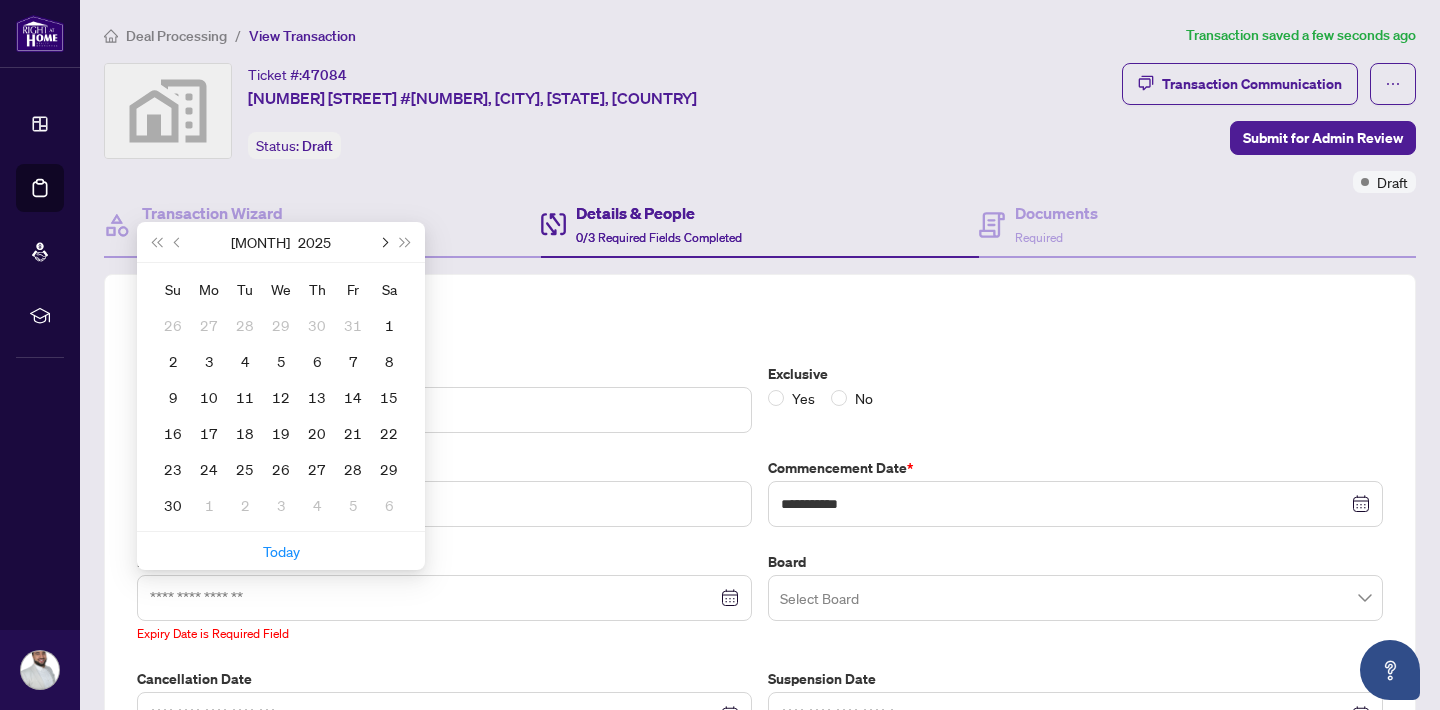 click at bounding box center (383, 242) 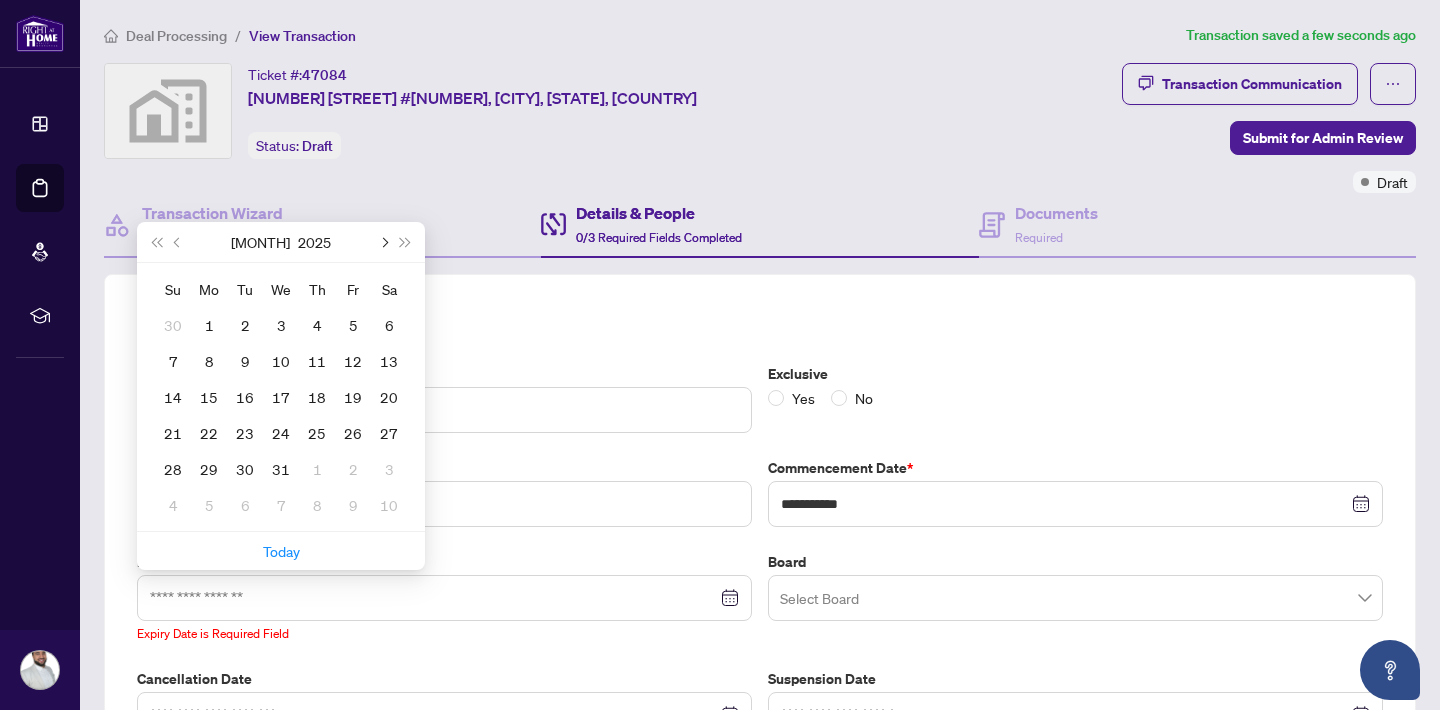 click at bounding box center [383, 242] 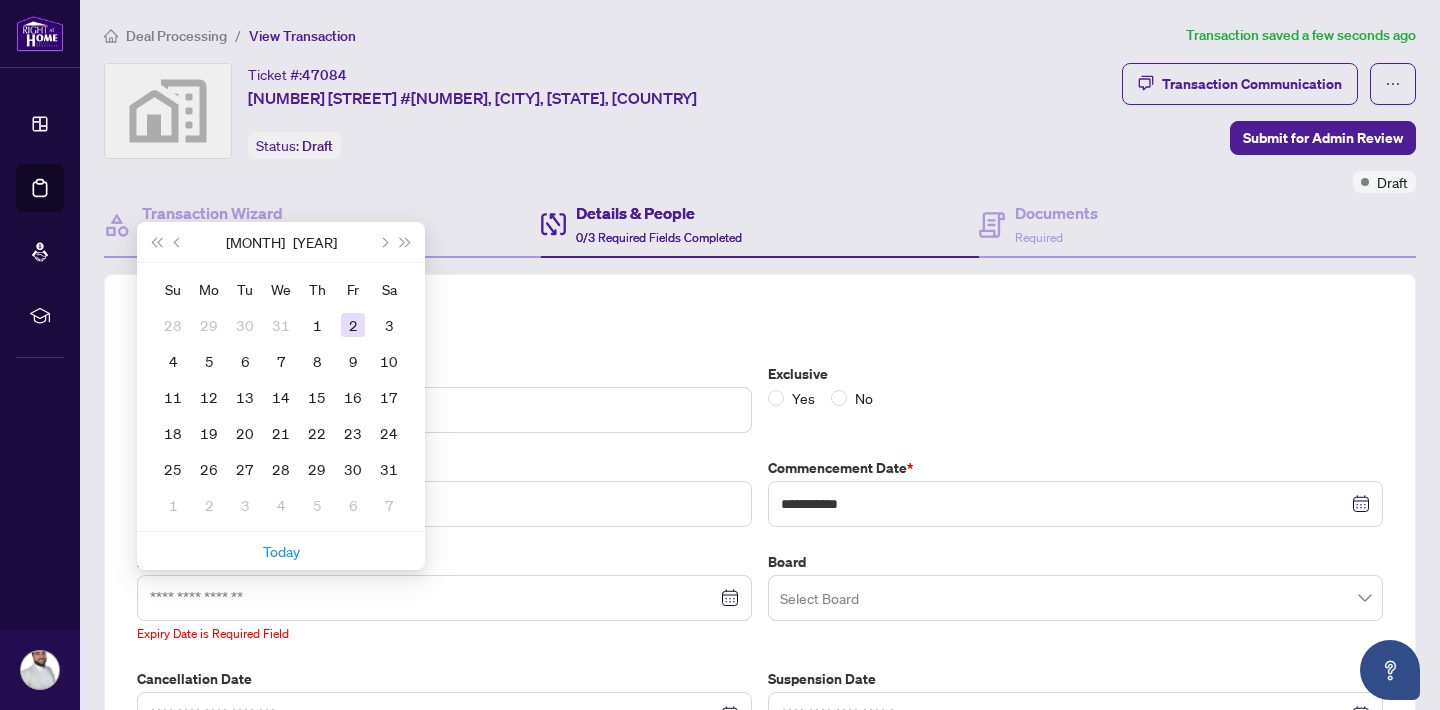 type on "**********" 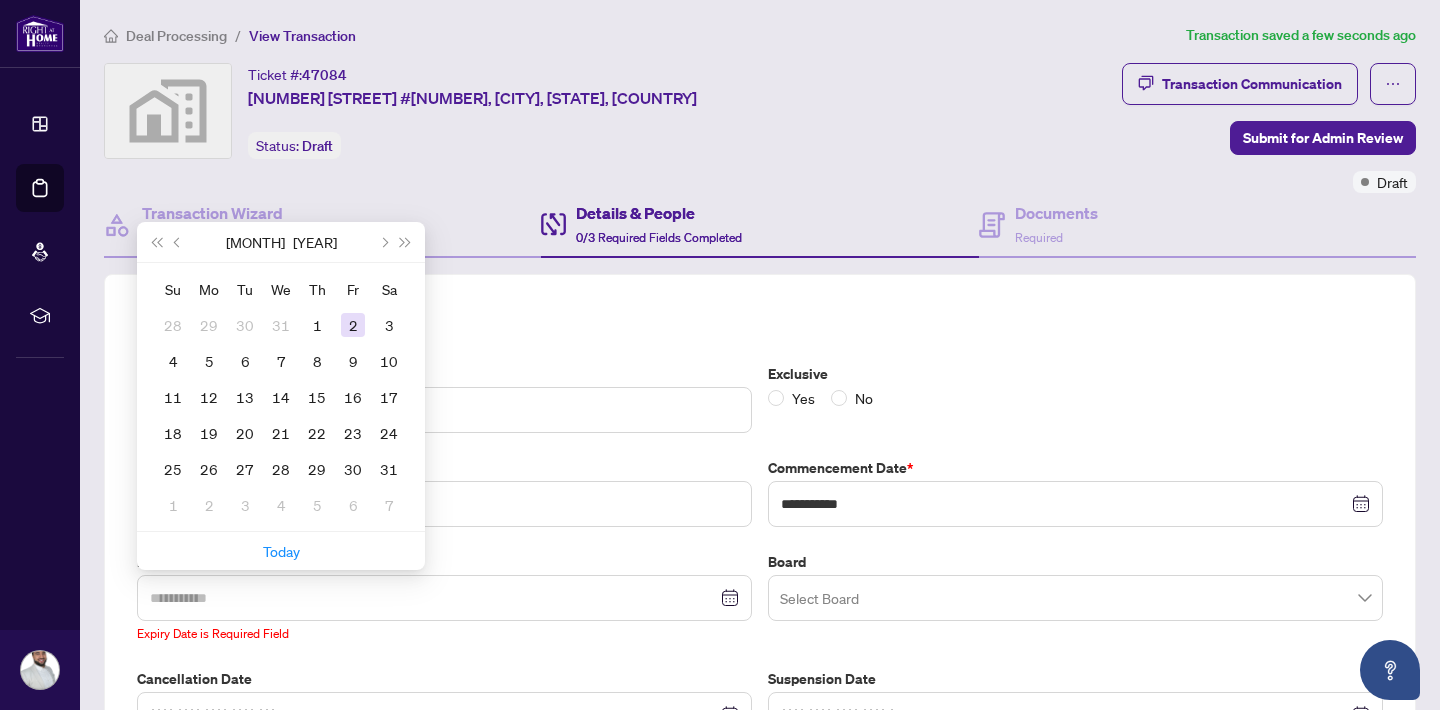 click on "2" at bounding box center (353, 325) 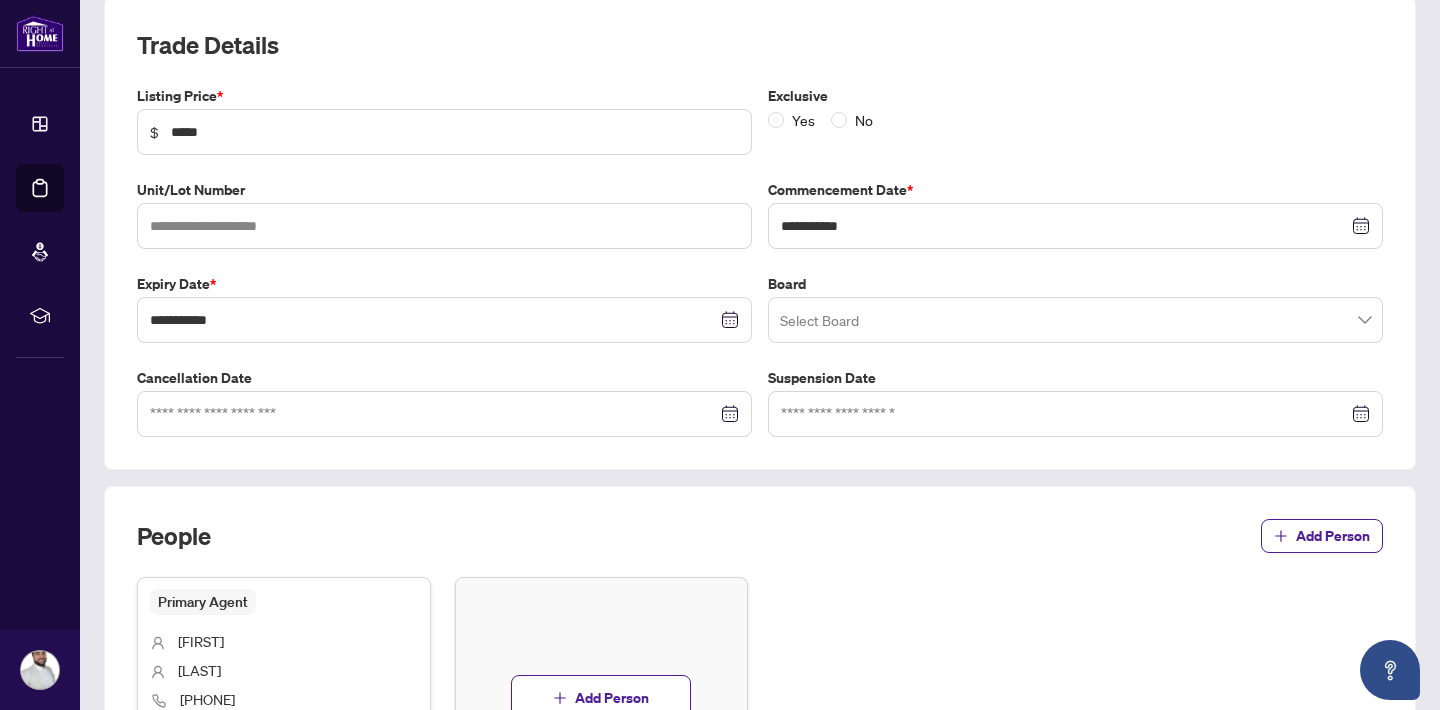 scroll, scrollTop: 0, scrollLeft: 0, axis: both 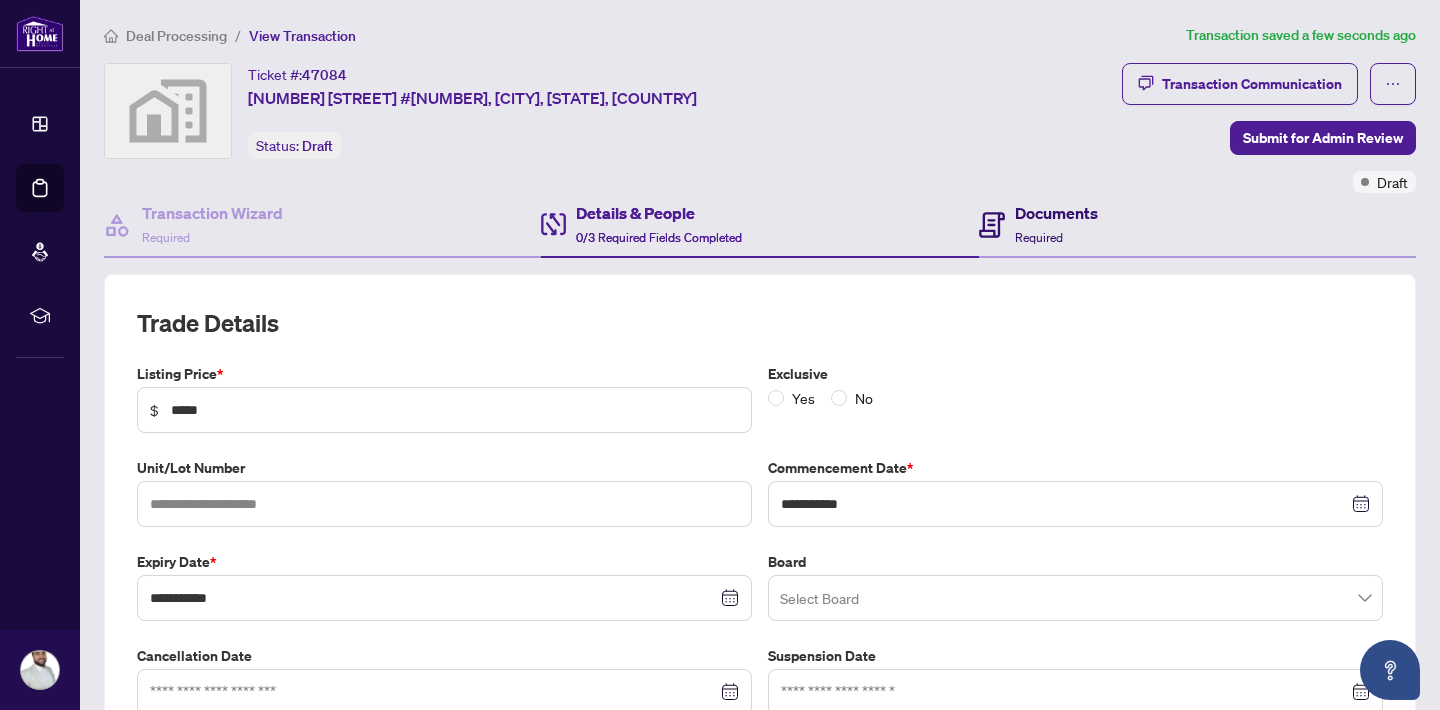 click on "Documents Required" at bounding box center (1056, 224) 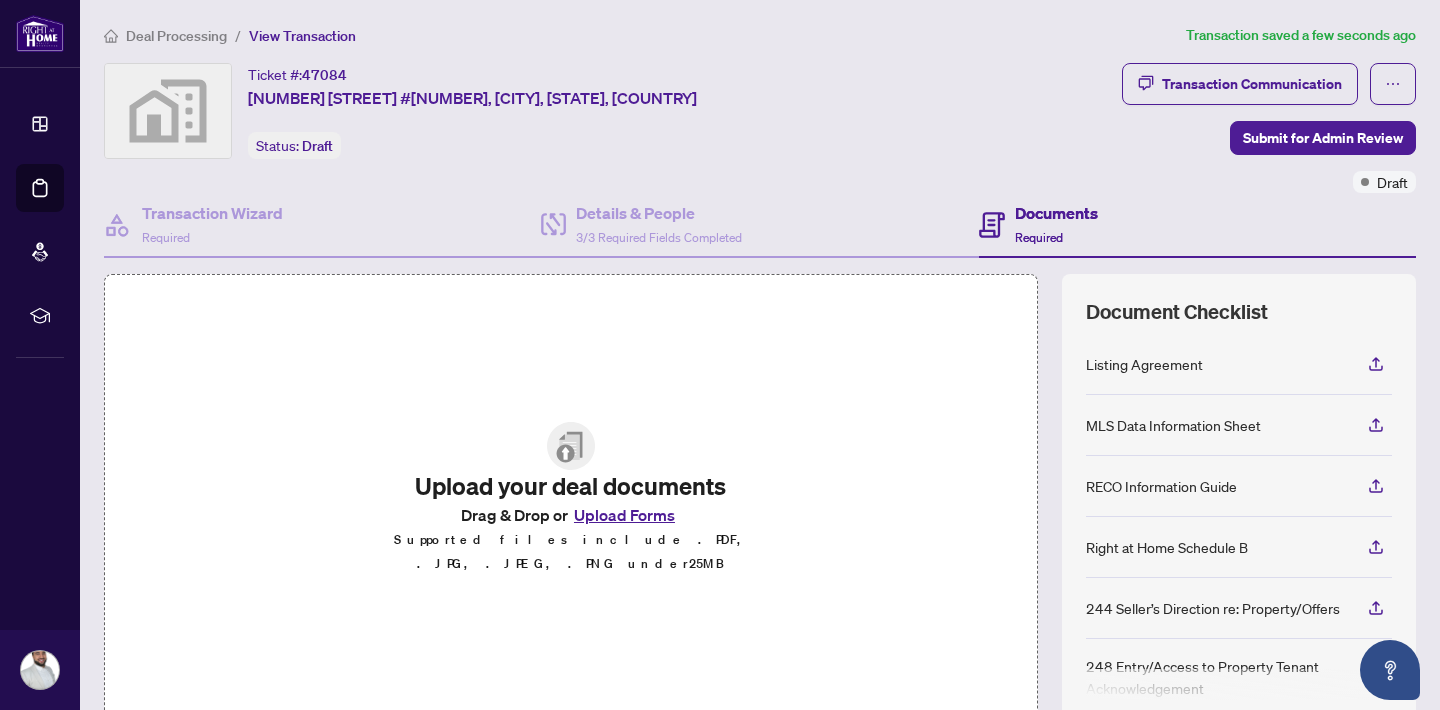 click on "Upload Forms" at bounding box center [624, 515] 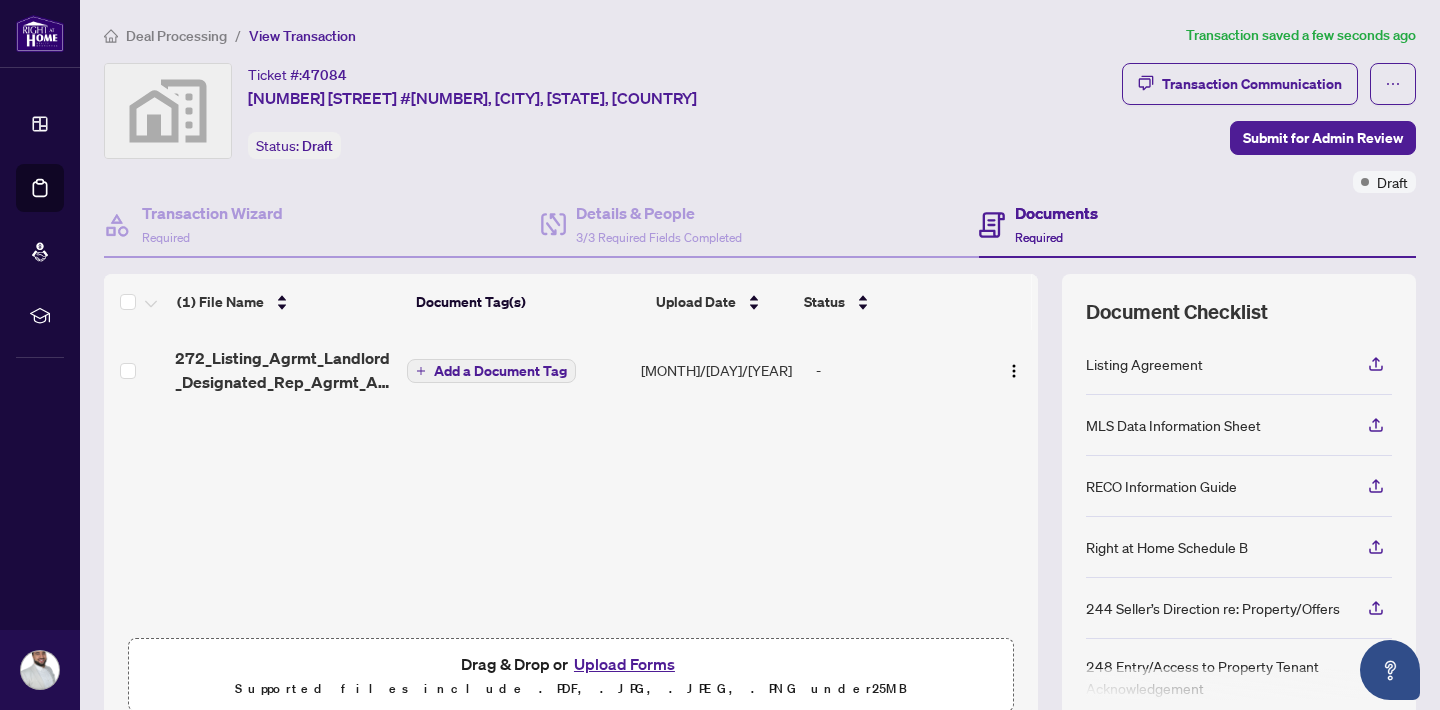 click on "Add a Document Tag" at bounding box center (500, 371) 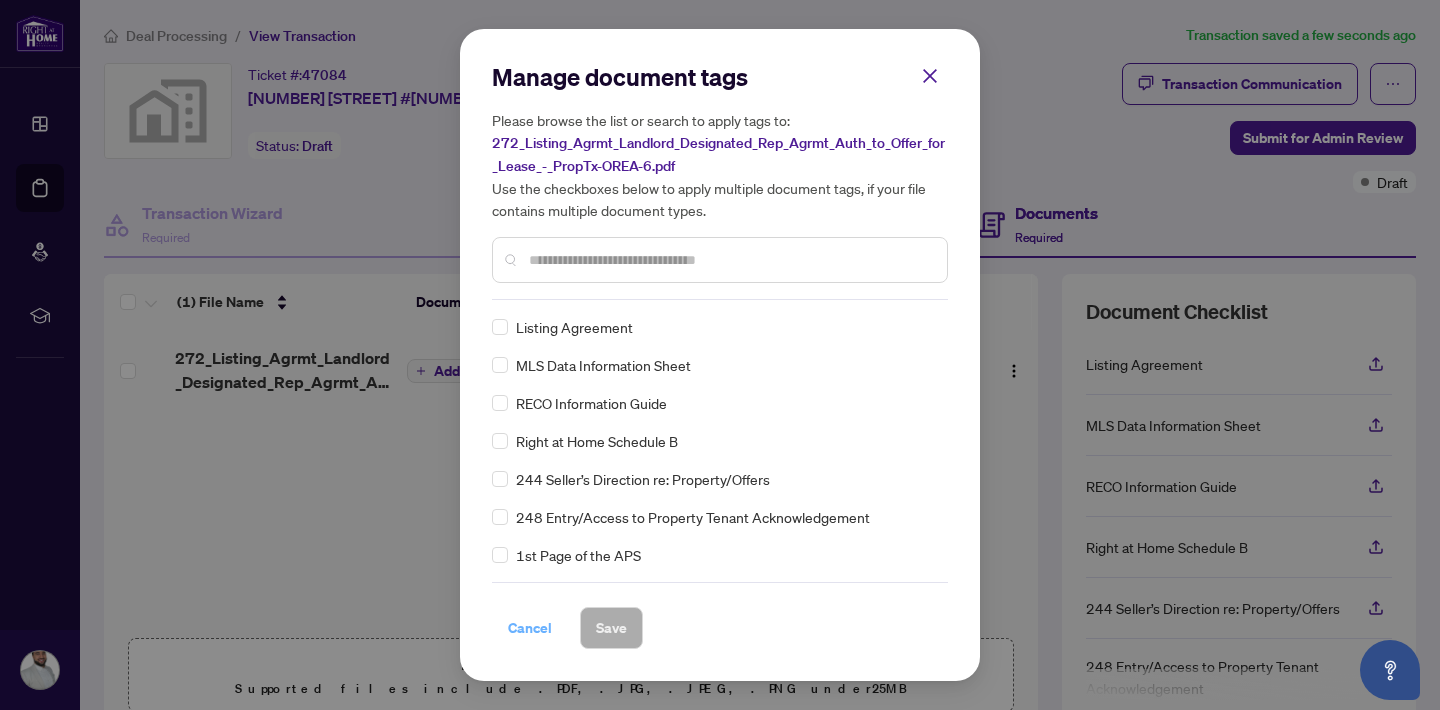 click on "Cancel" at bounding box center (530, 628) 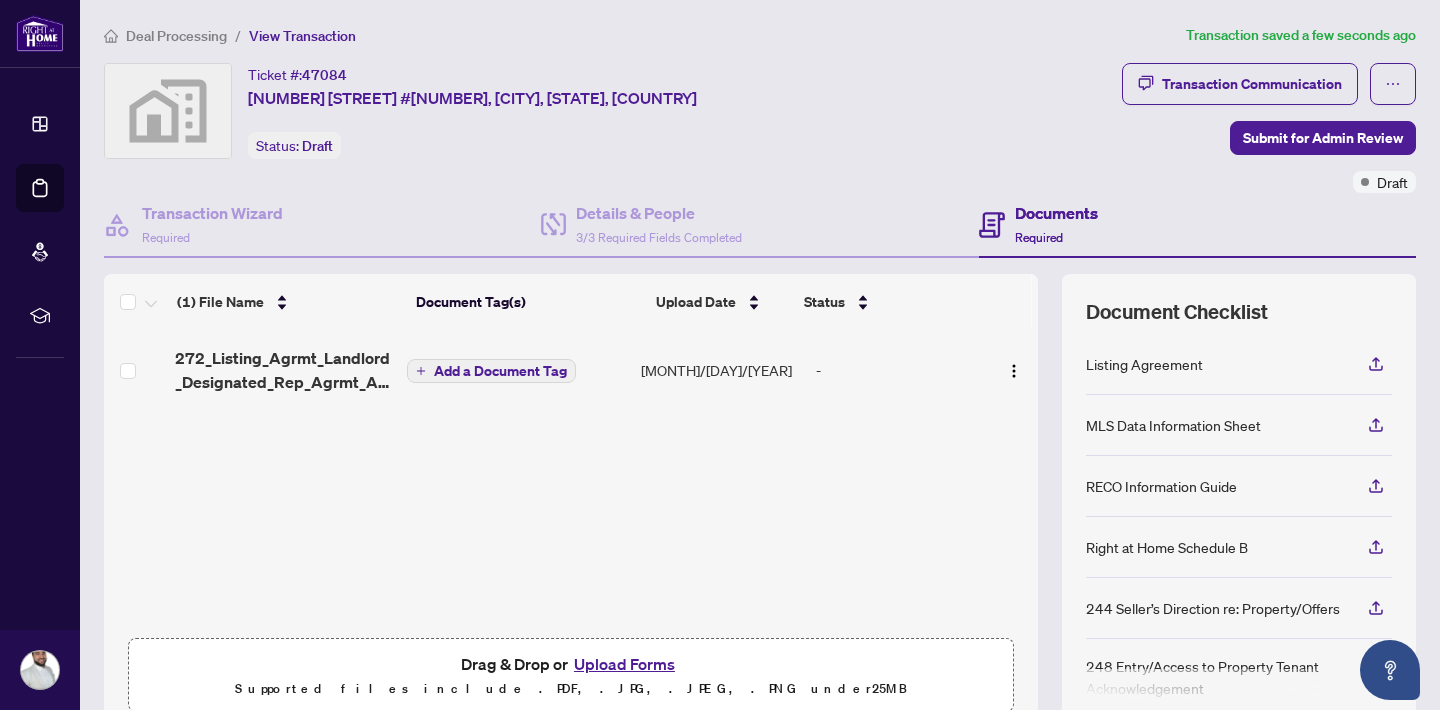click on "Add a Document Tag" at bounding box center (491, 371) 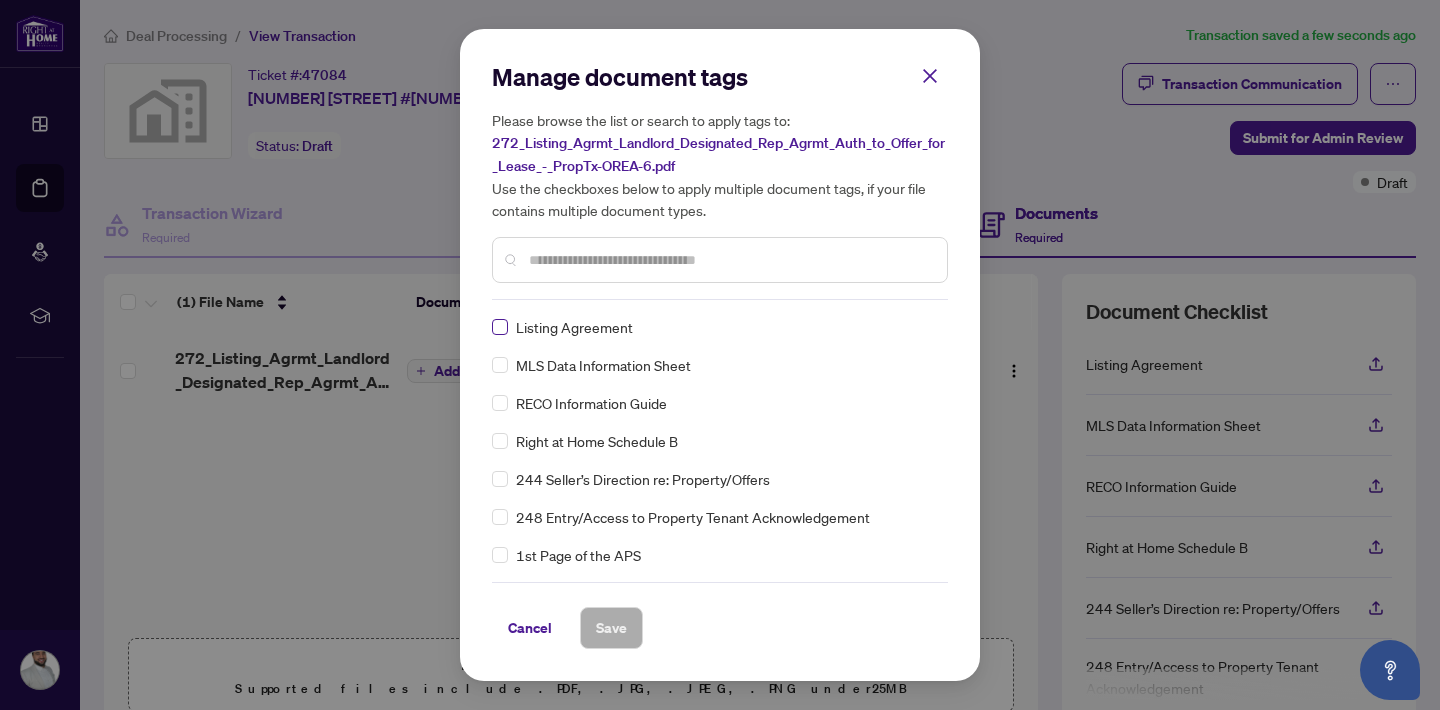 click at bounding box center [500, 327] 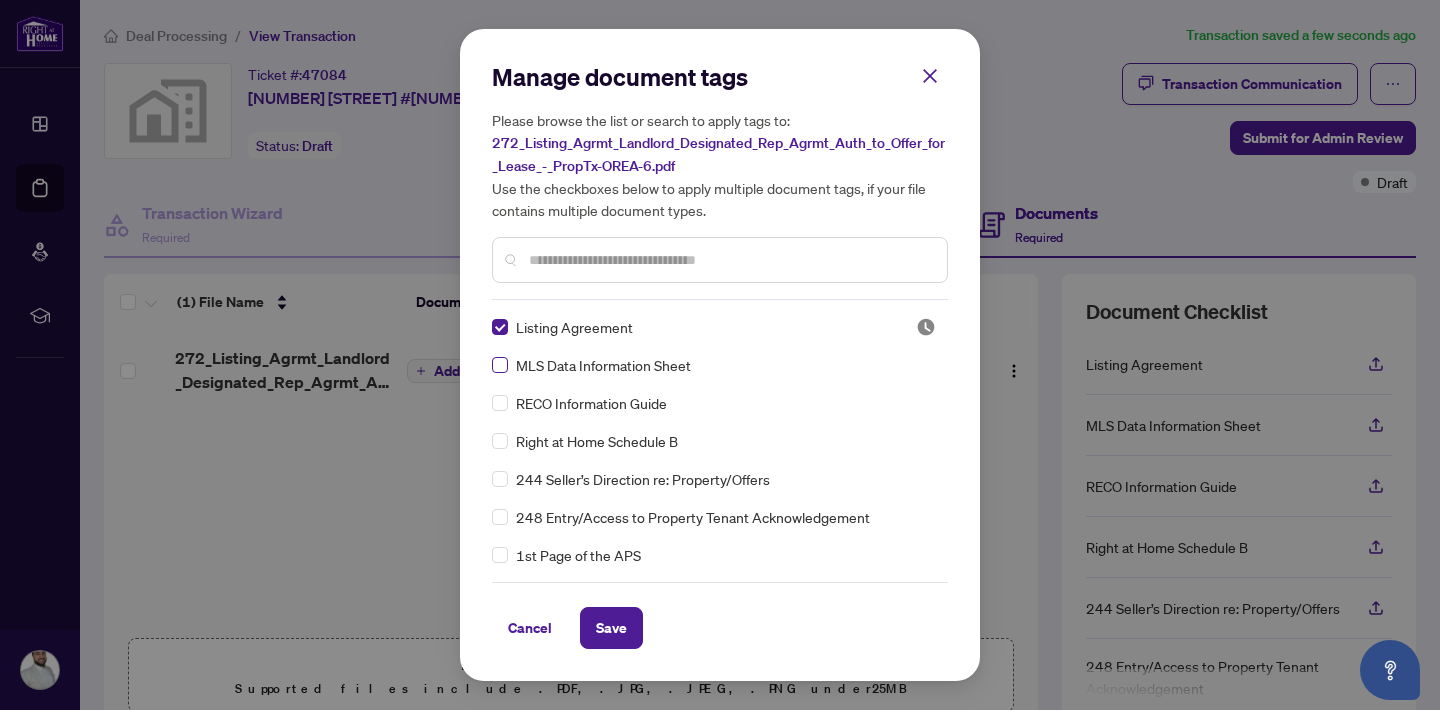 click at bounding box center [500, 365] 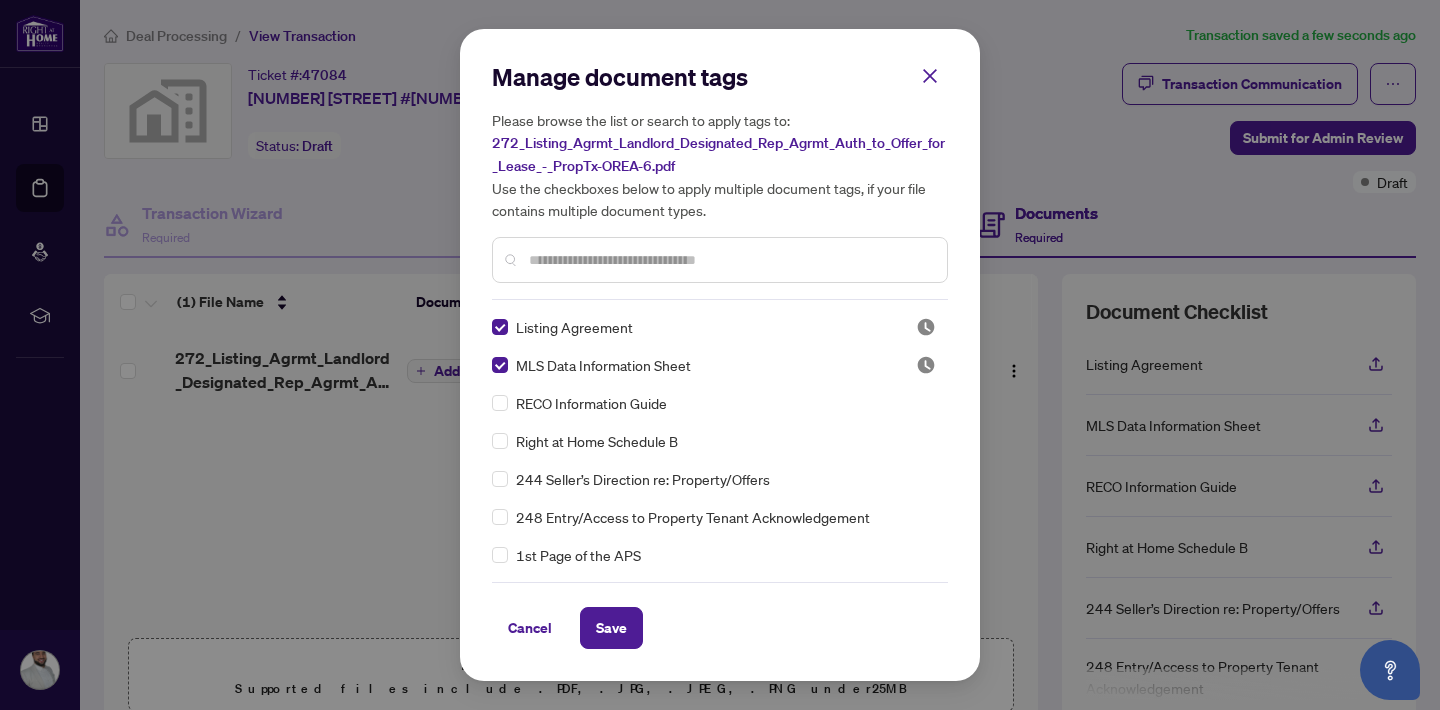 click on "Listing Agreement MLS Data Information Sheet RECO Information Guide Right at Home Schedule B 244 Seller’s Direction re: Property/Offers 248 Entry/Access to Property Tenant Acknowledgement 1st Page of the APS Advance Paperwork Agent Correspondence Agreement of Assignment of Purchase and Sale Agreement of Purchase and Sale Agreement to Cooperate /Broker Referral Agreement to Lease Articles of Incorporation Back to Vendor Letter Belongs to Another Transaction Builder's Consent Buyer Designated Representation Agreement Buyer Designated Representation Agreement Buyers Lawyer Information Certificate of Estate Trustee(s) Client Refused to Sign Closing Date Change Co-op Brokerage Commission Statement Co-op EFT Co-operating Indemnity Agreement Commission Adjustment Commission Agreement Commission Calculation Commission Statement Sent Commission Statement Sent to Landlord Commission Statement Sent to Lawyer Commission Statement Sent to Listing Brokerage Commission Statement Sent to Vendor Commission Waiver Letter EFT" at bounding box center [720, 441] 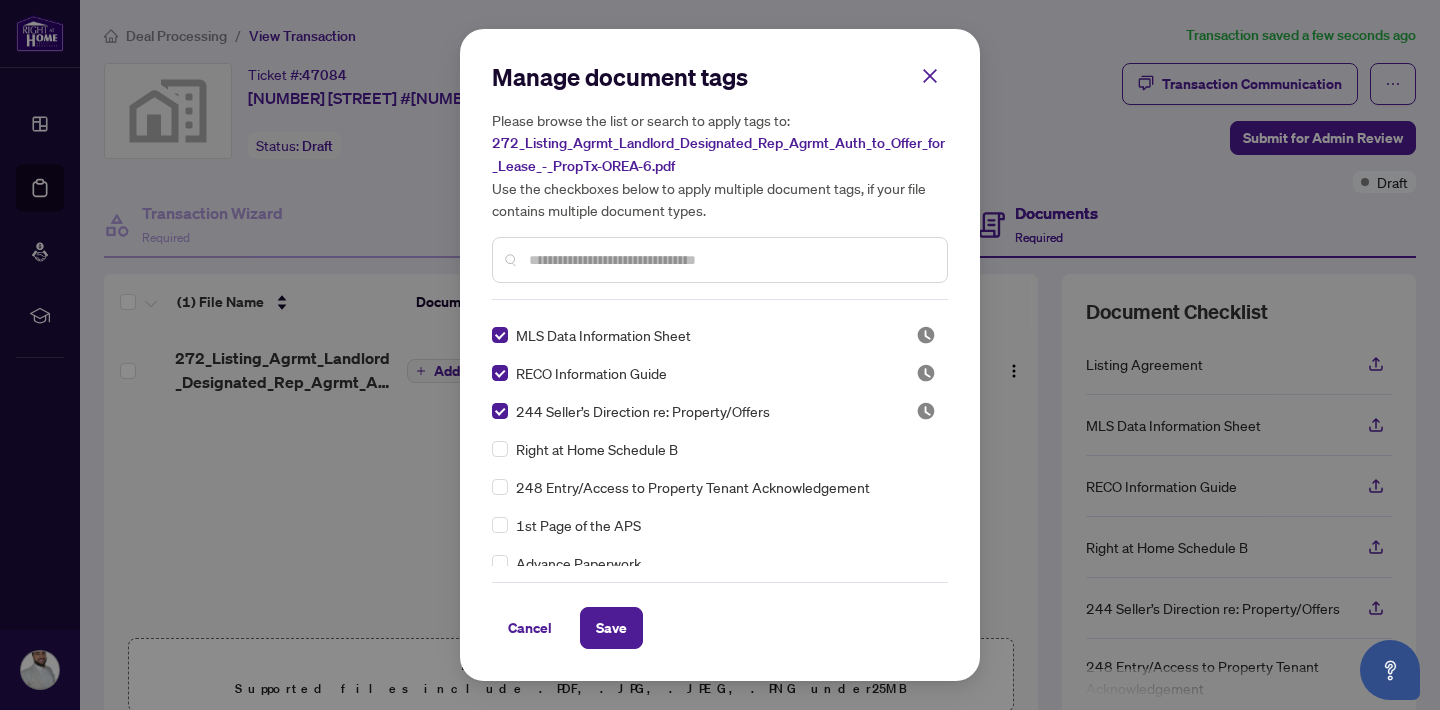 scroll, scrollTop: 163, scrollLeft: 0, axis: vertical 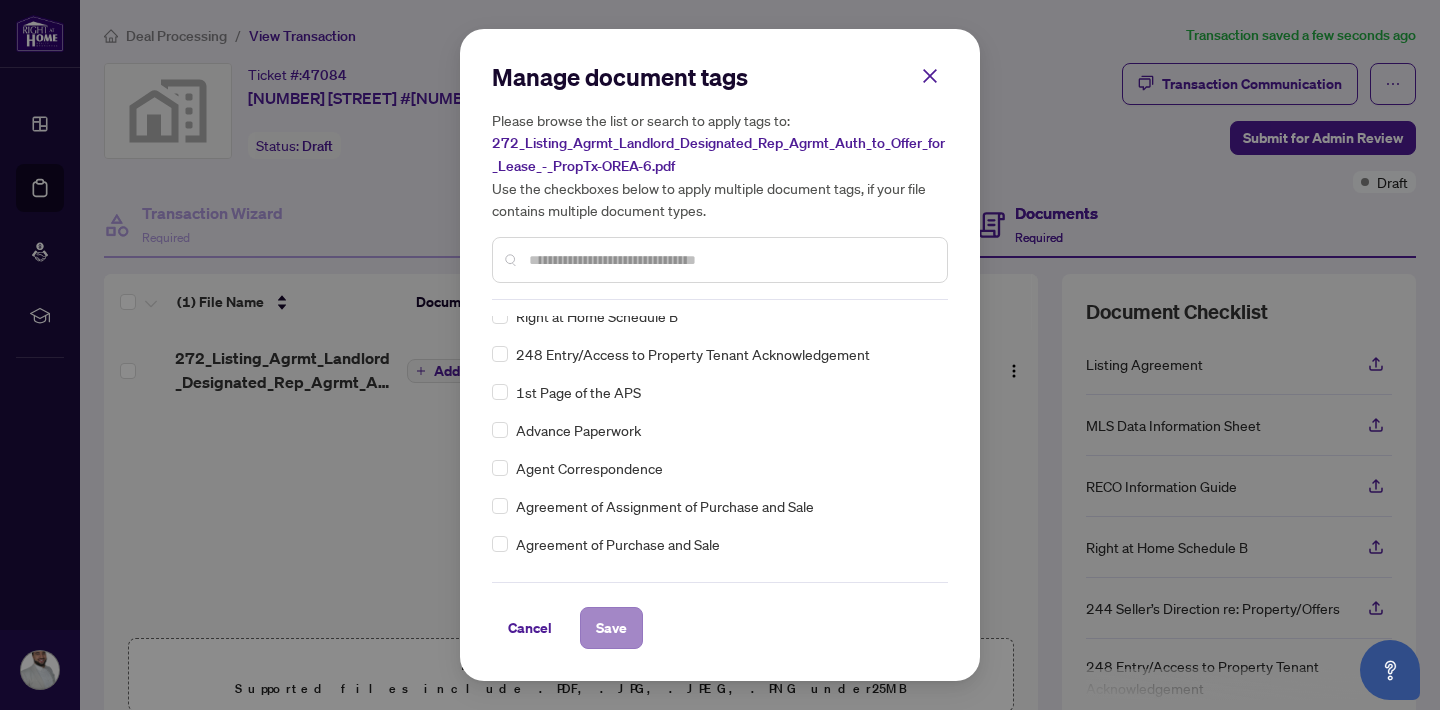 click on "Save" at bounding box center (611, 628) 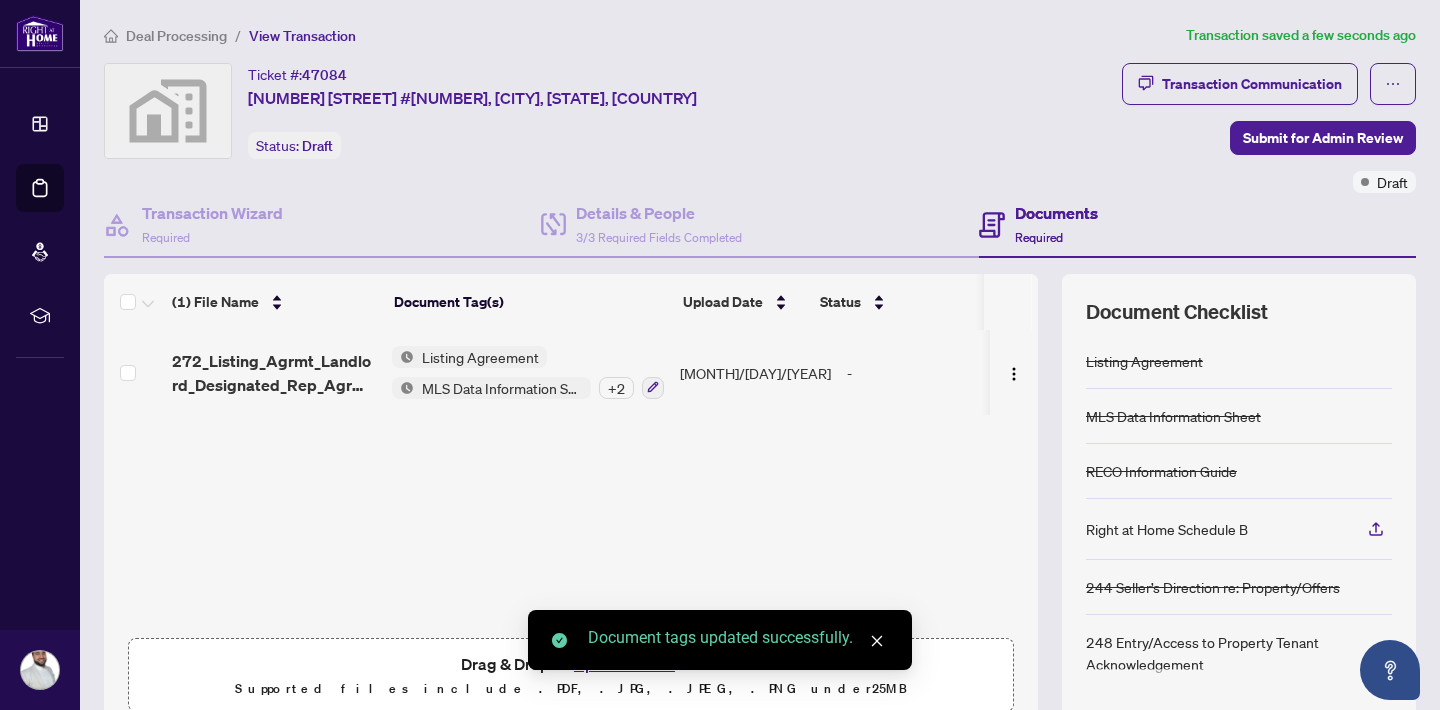 click on "Submit for Admin Review" at bounding box center [1323, 138] 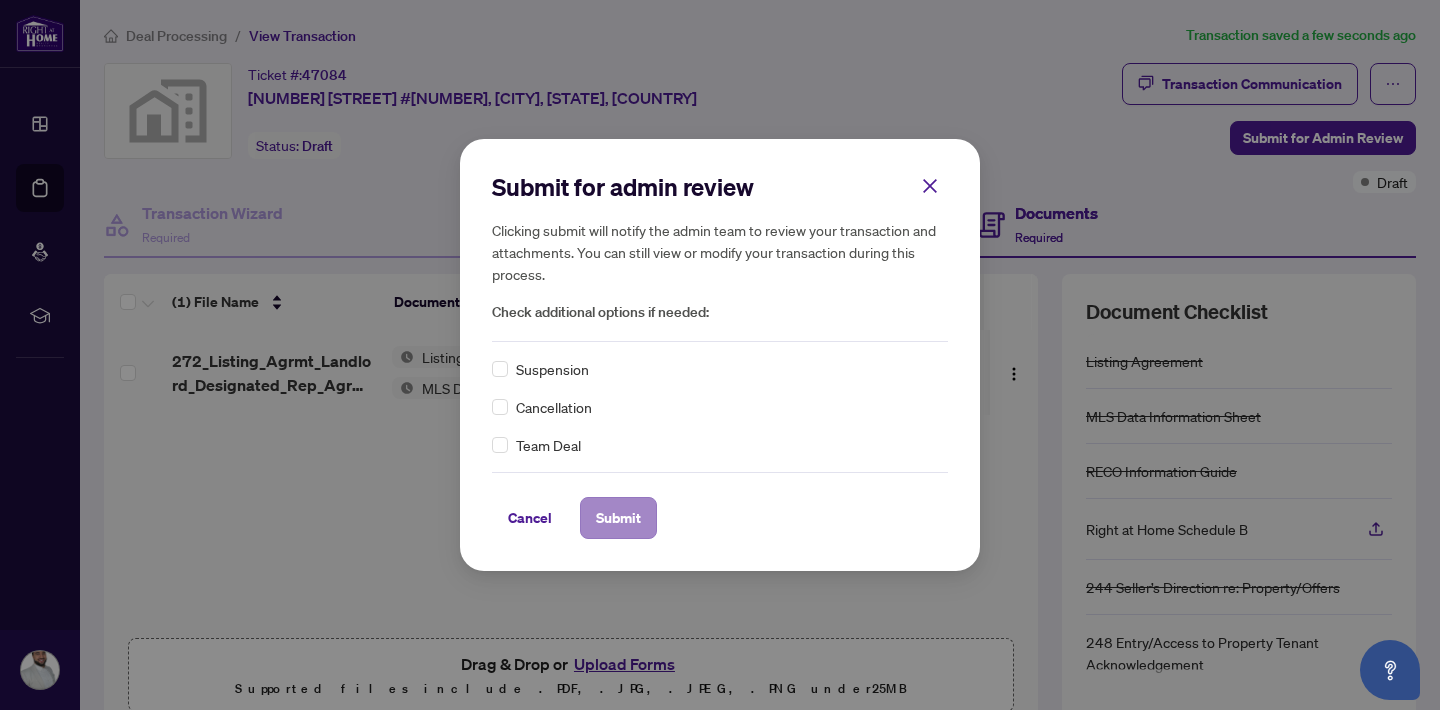 click on "Submit" at bounding box center (618, 518) 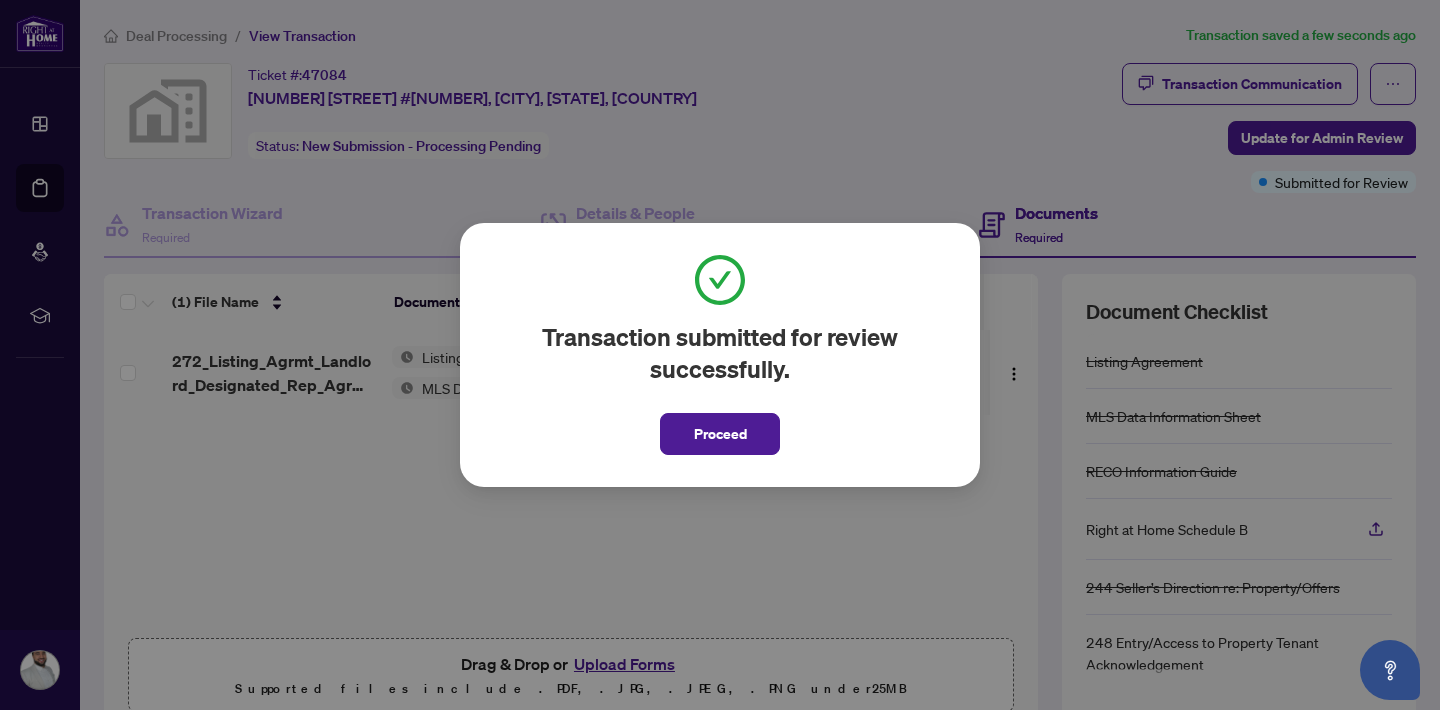 click on "Transaction submitted for review successfully. Proceed" at bounding box center (720, 355) 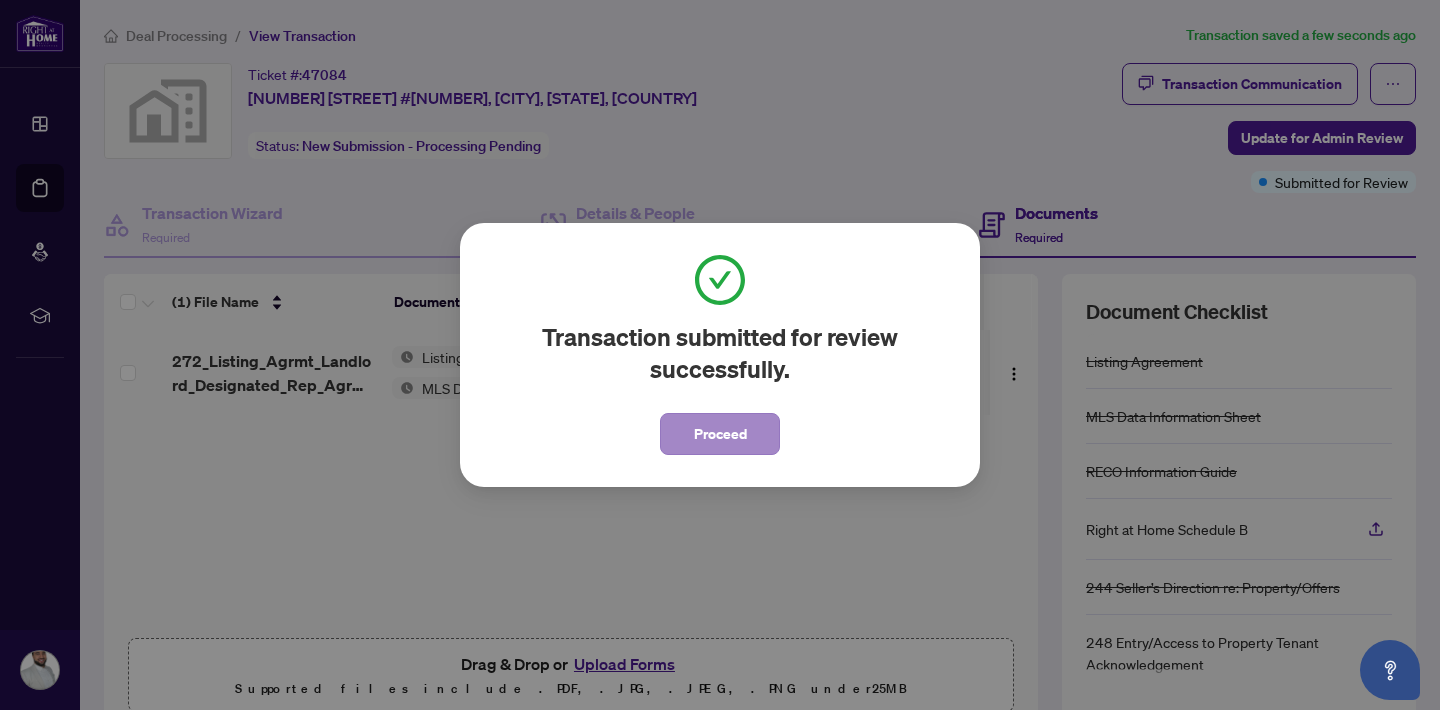click on "Proceed" at bounding box center [720, 434] 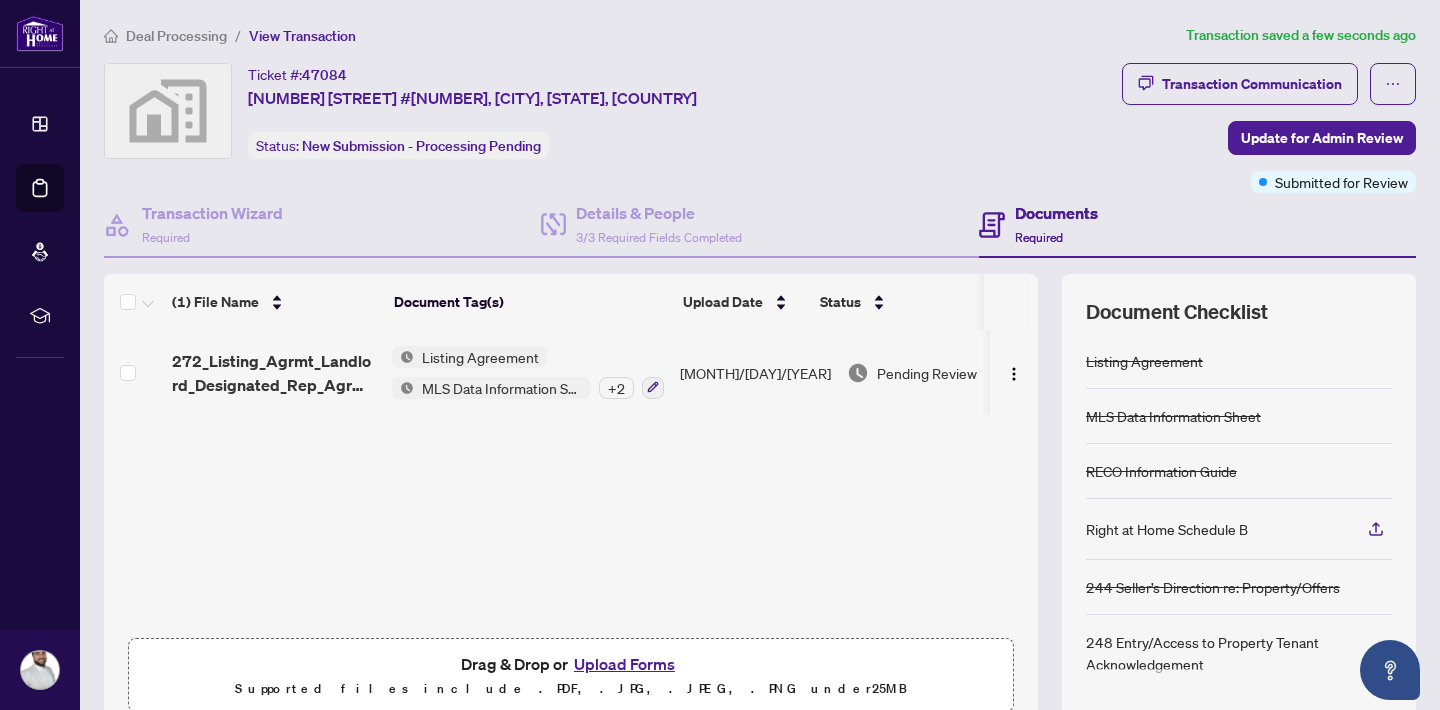 click on "Deal Processing" at bounding box center (176, 36) 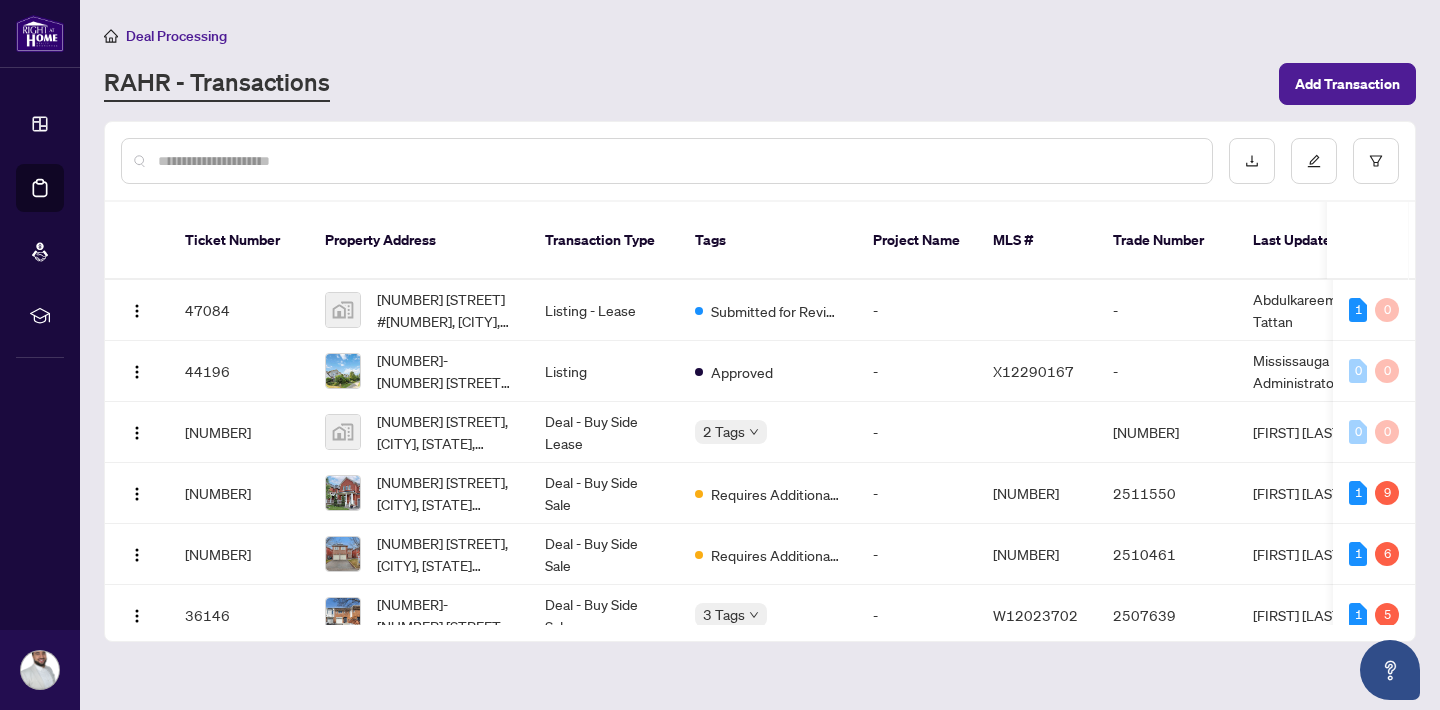 click on "Deal Processing RAHR - Transactions Add Transaction" at bounding box center (760, 64) 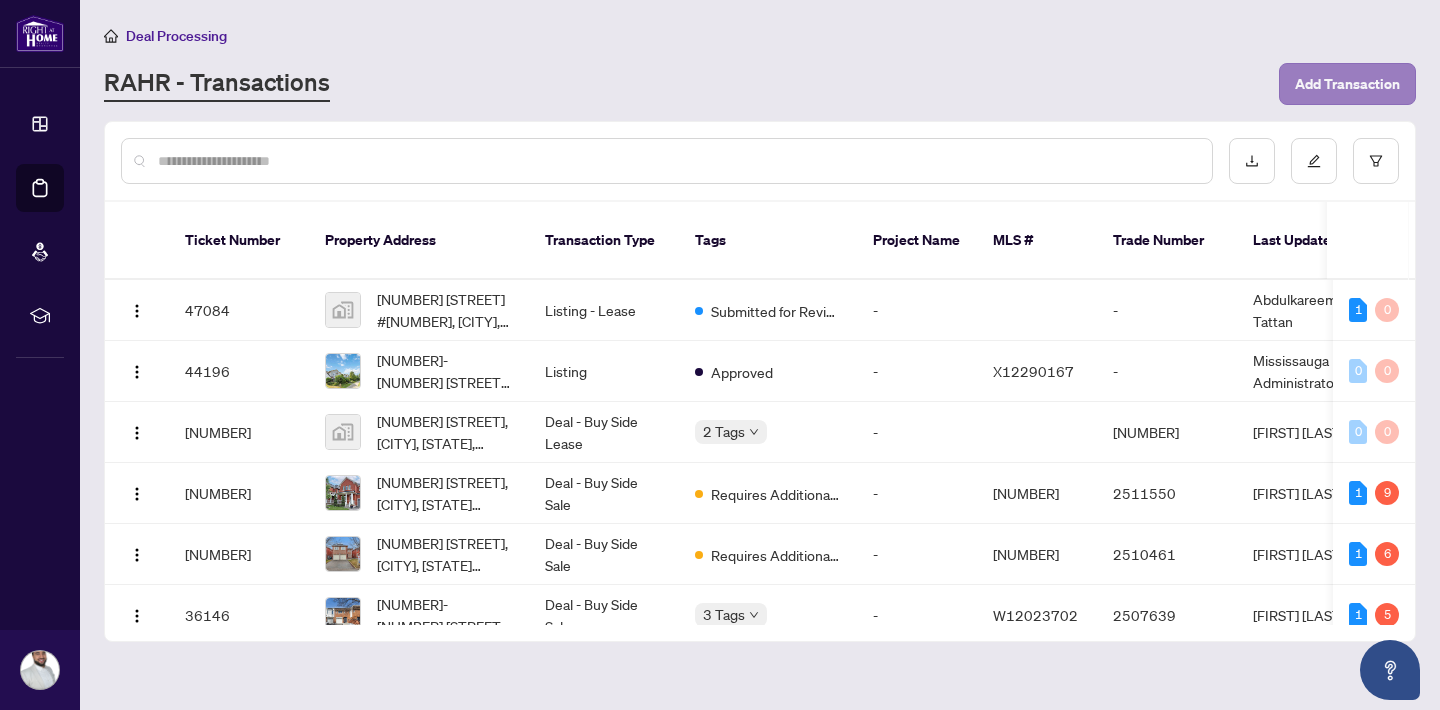 click on "Add Transaction" at bounding box center (1347, 84) 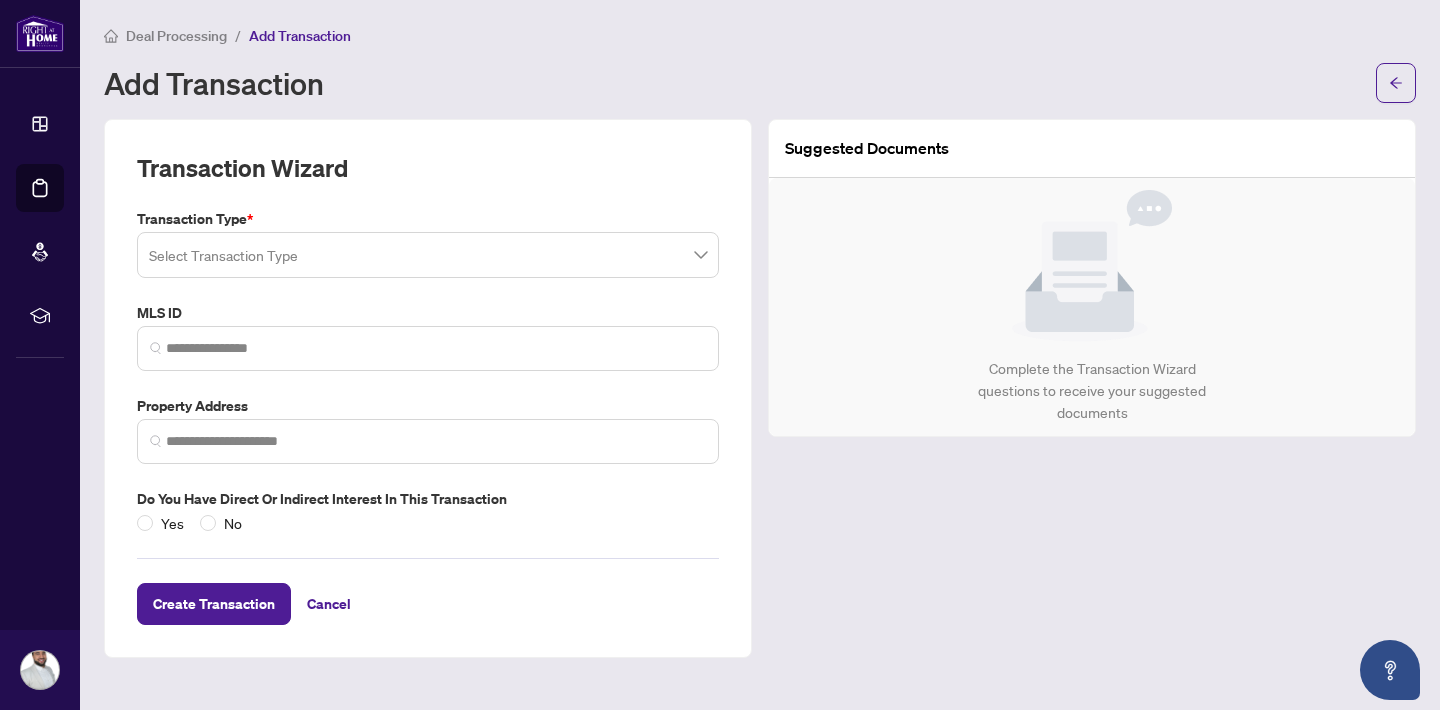 click at bounding box center [428, 255] 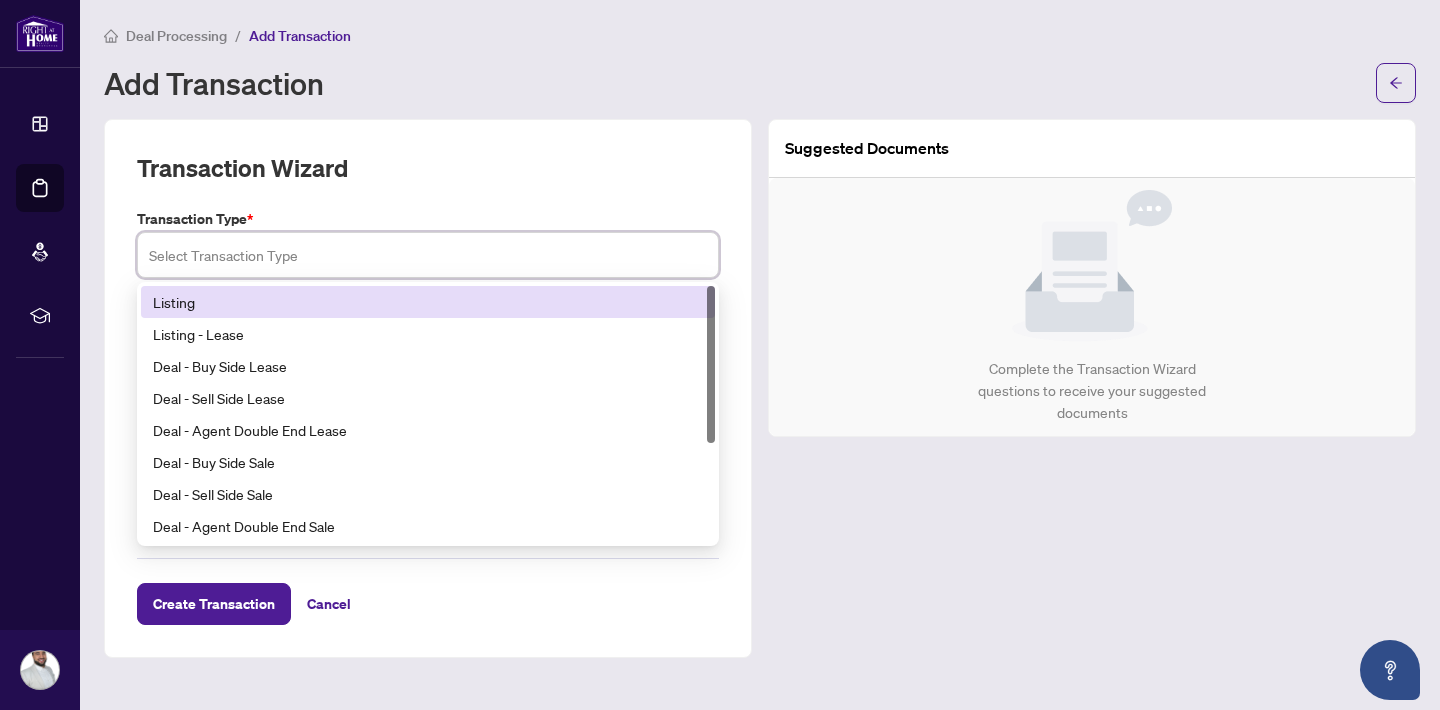 click on "Listing" at bounding box center [428, 302] 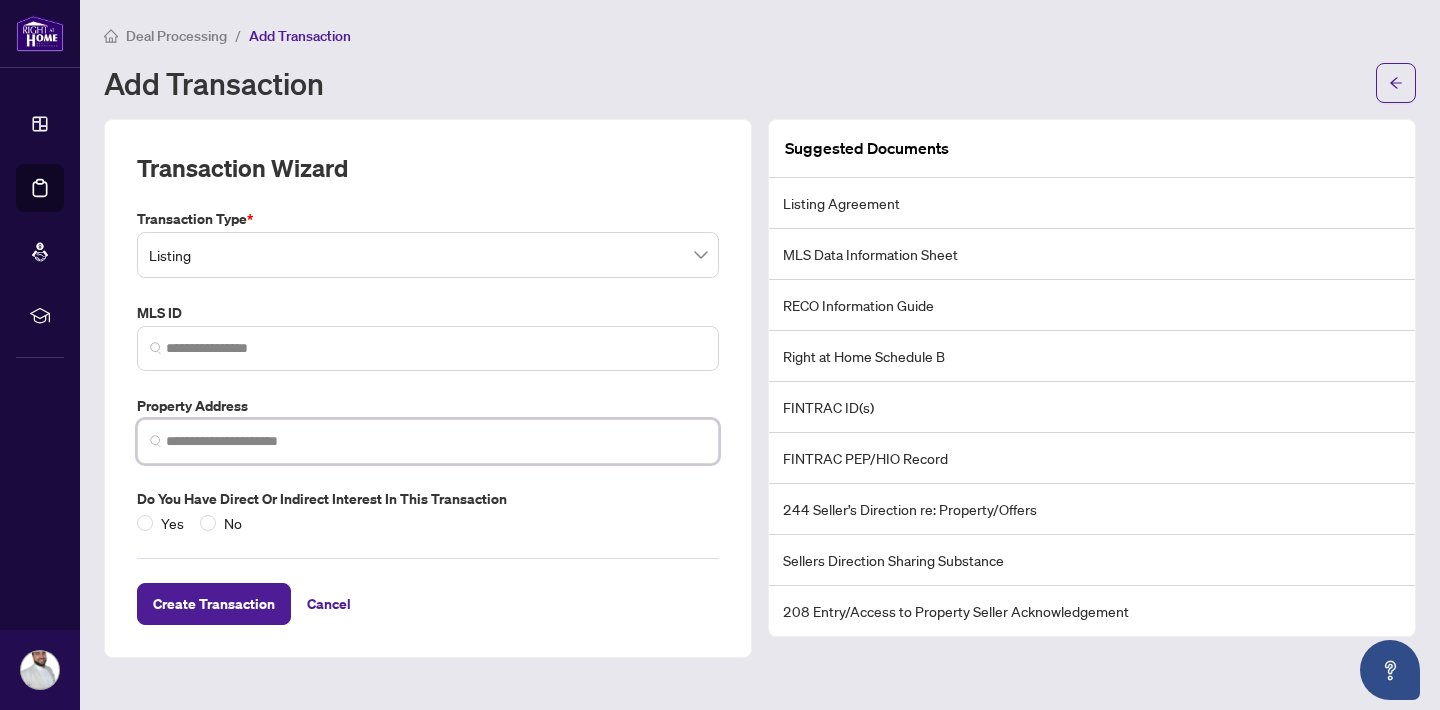 click at bounding box center [436, 441] 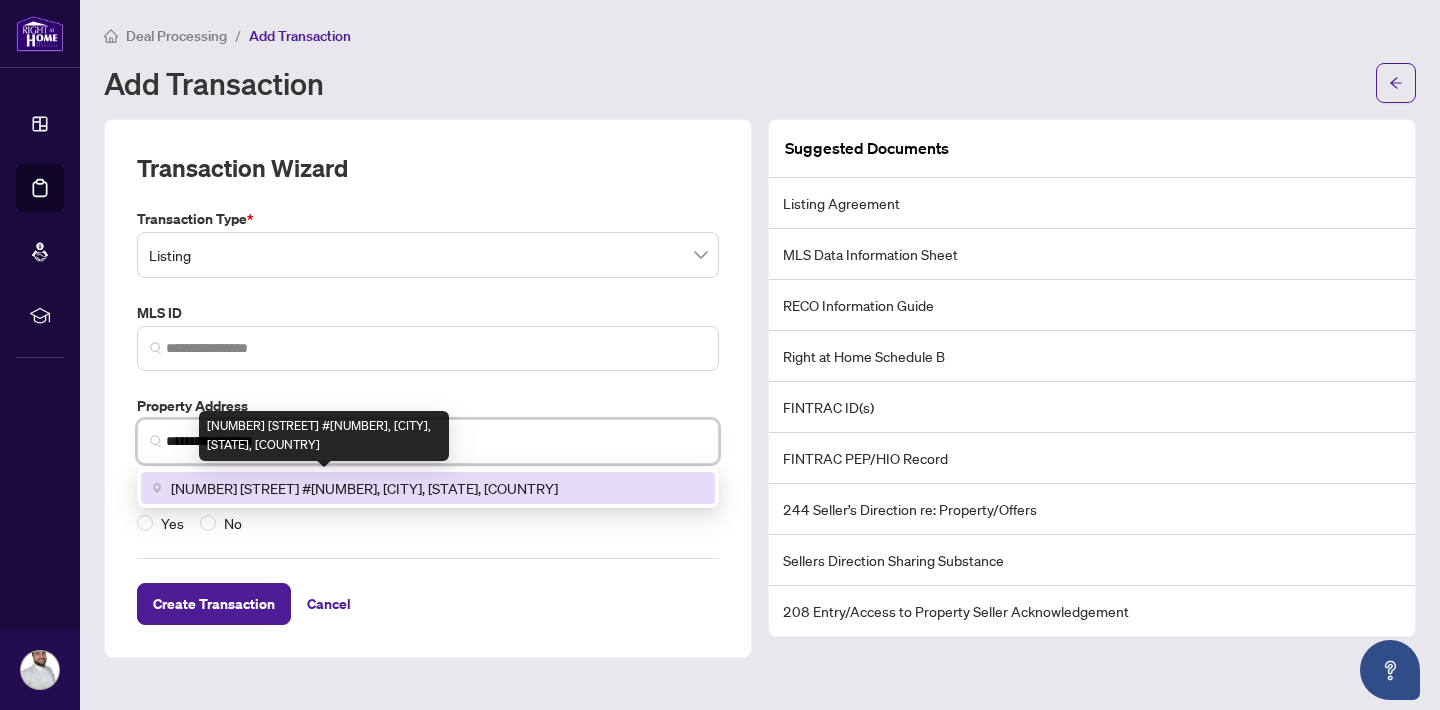 click on "[NUMBER] [STREET] #[NUMBER], [CITY], [STATE], [COUNTRY]" at bounding box center [364, 488] 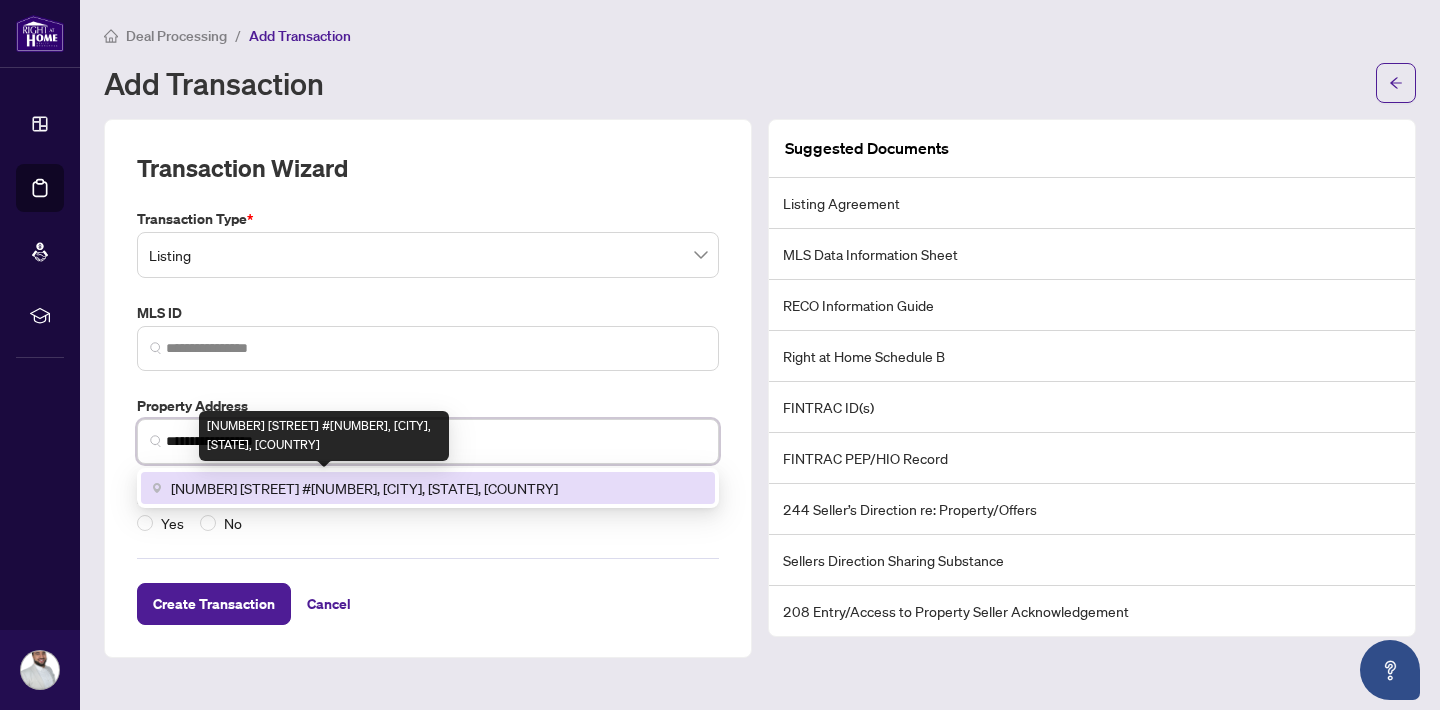 type on "**********" 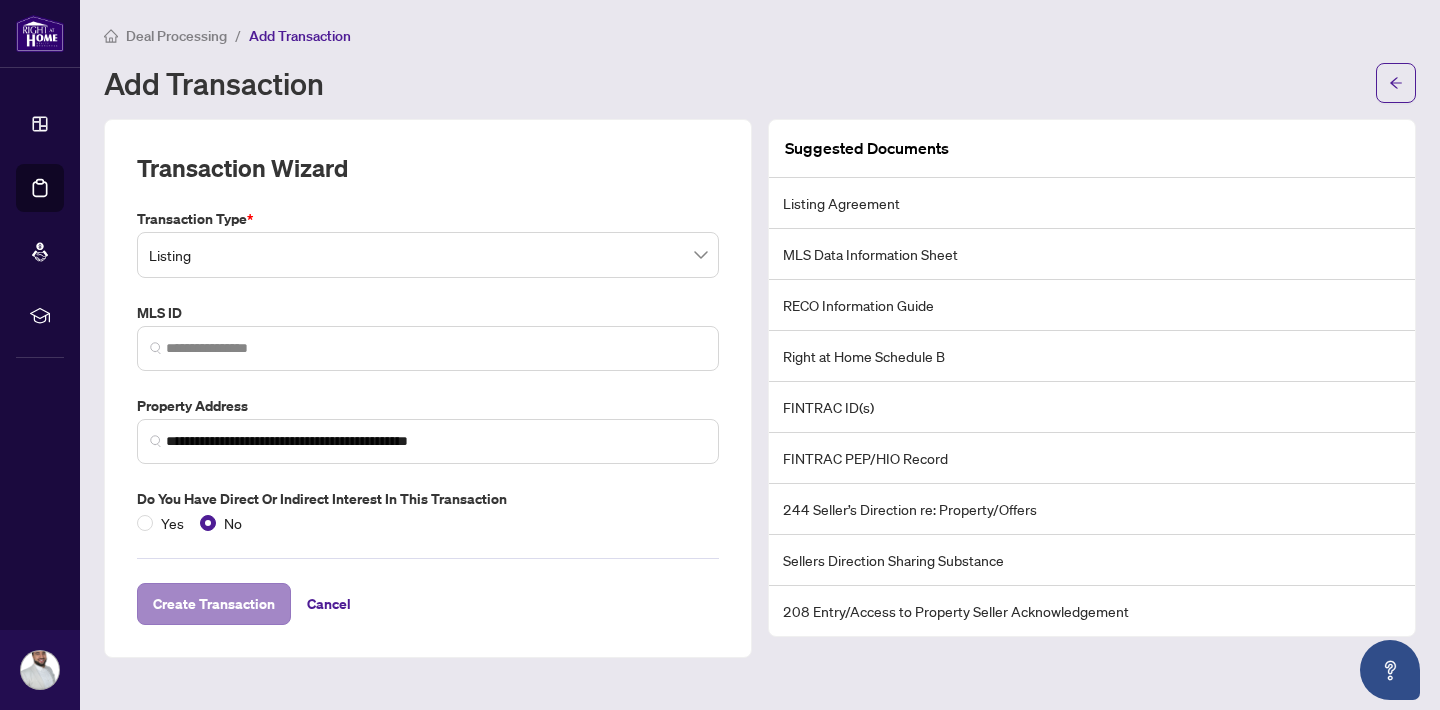 click on "Create Transaction" at bounding box center (214, 604) 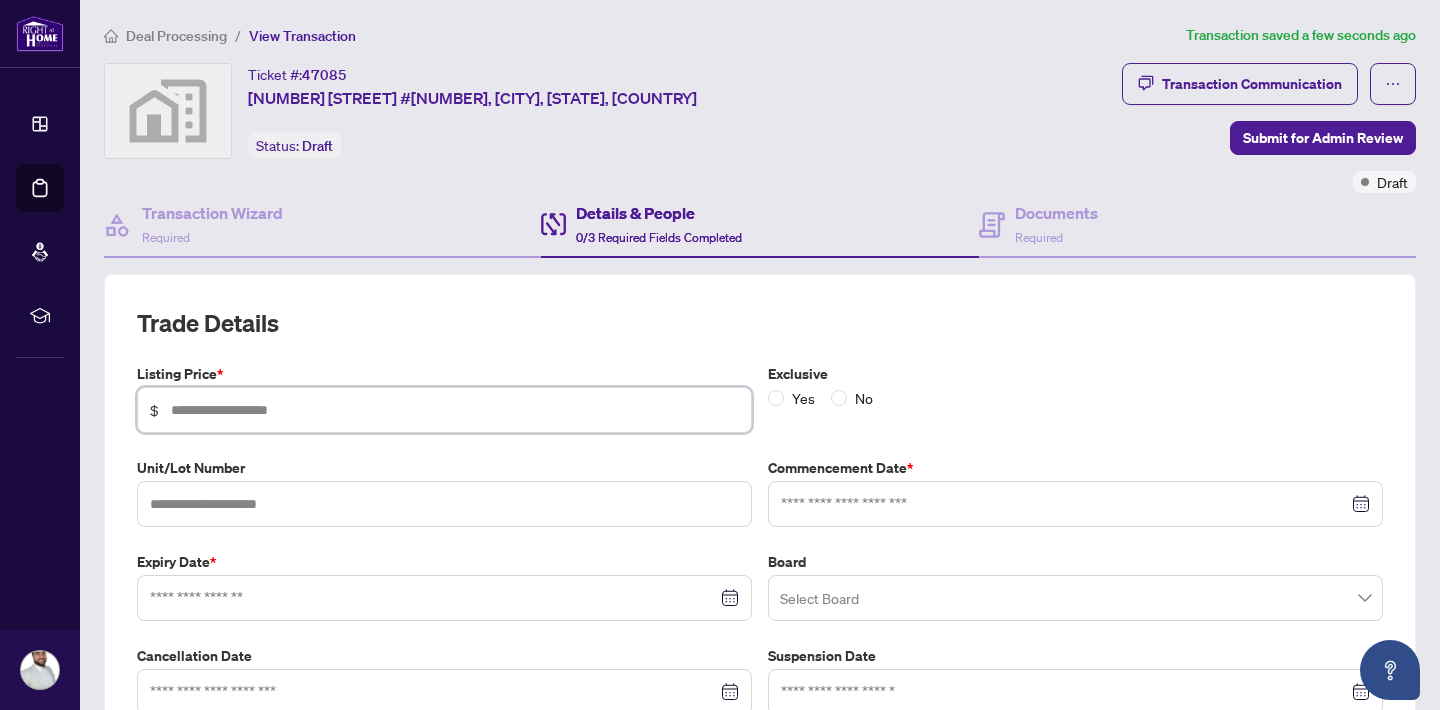 click at bounding box center [455, 410] 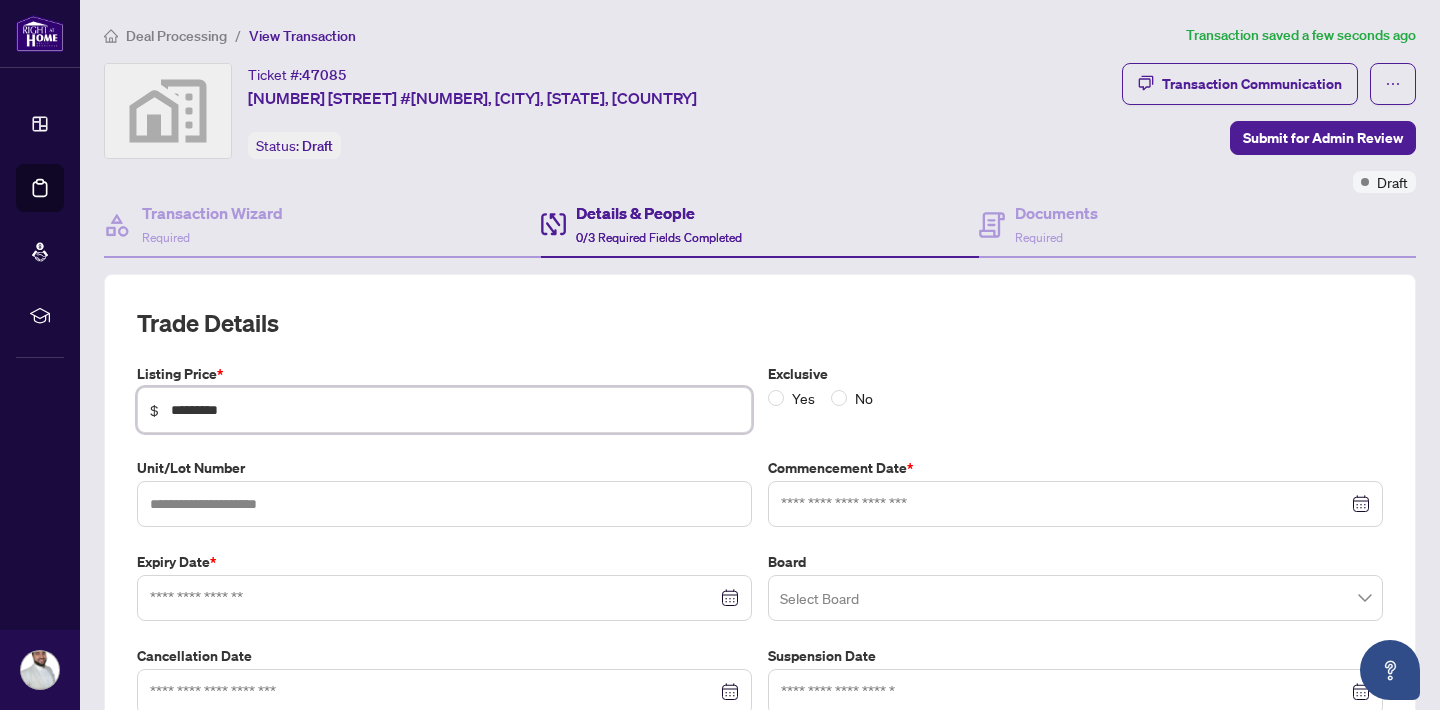 type on "*******" 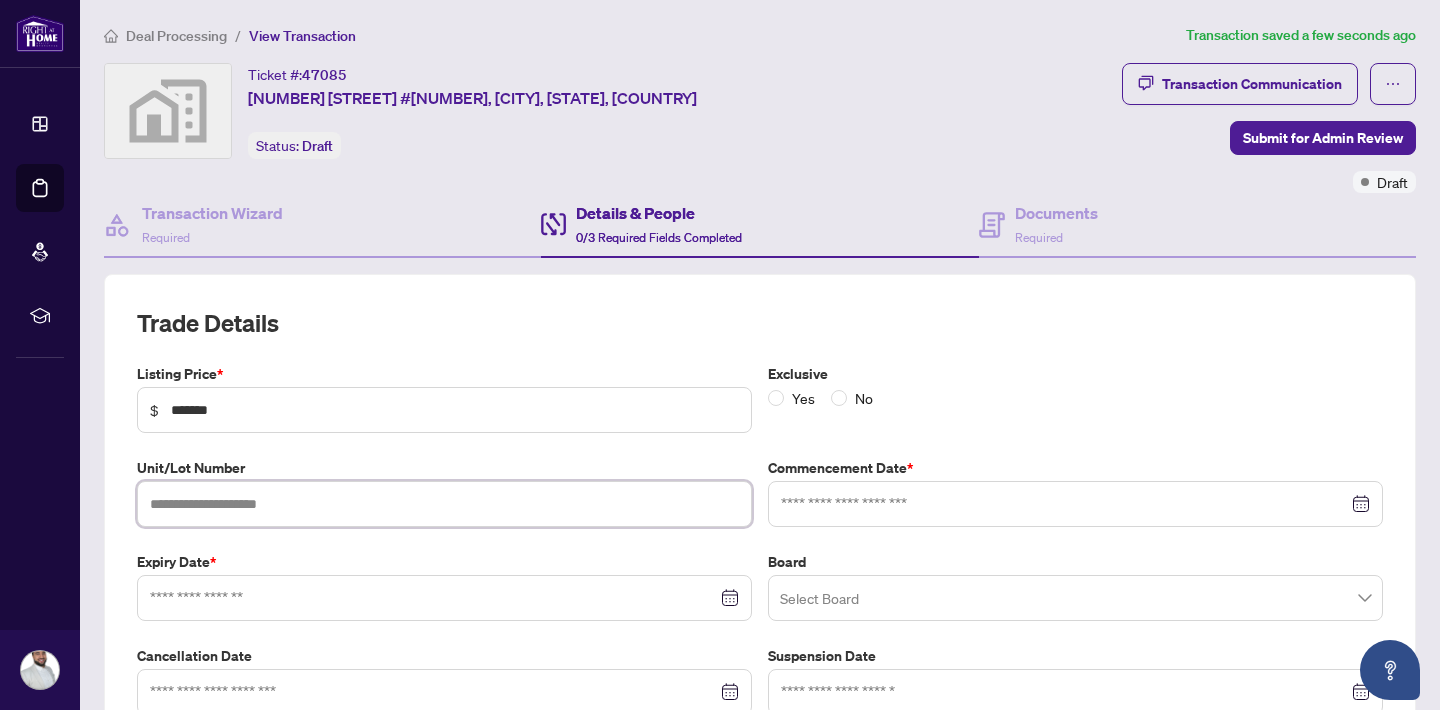 click at bounding box center (1075, 504) 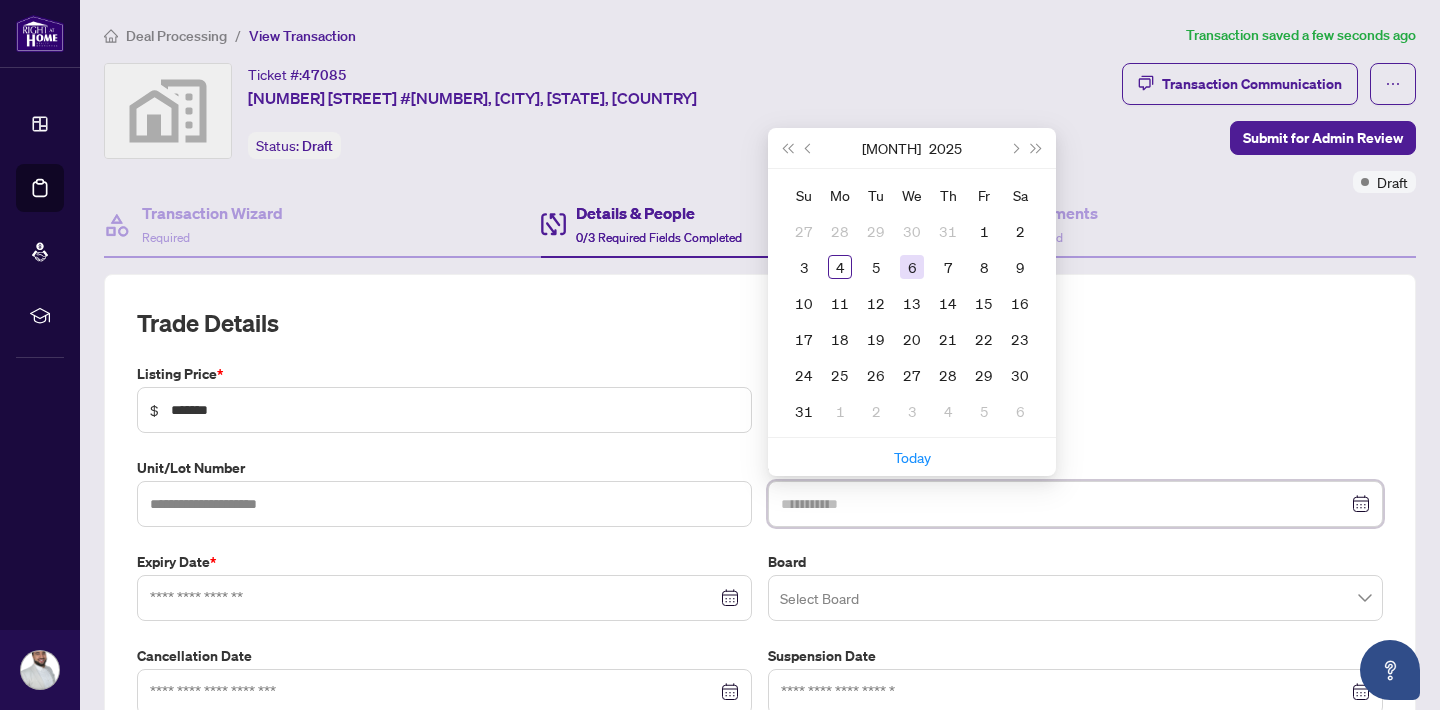 type on "**********" 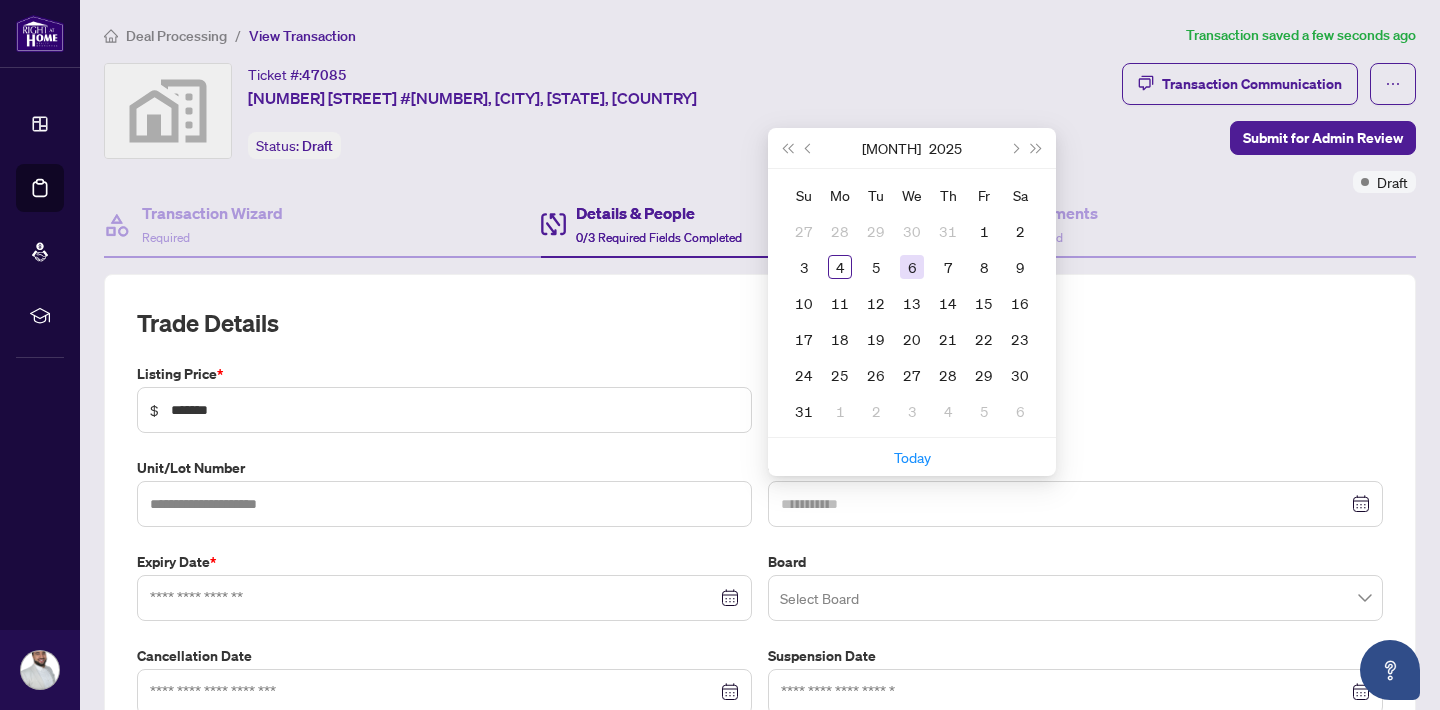 click on "6" at bounding box center (912, 267) 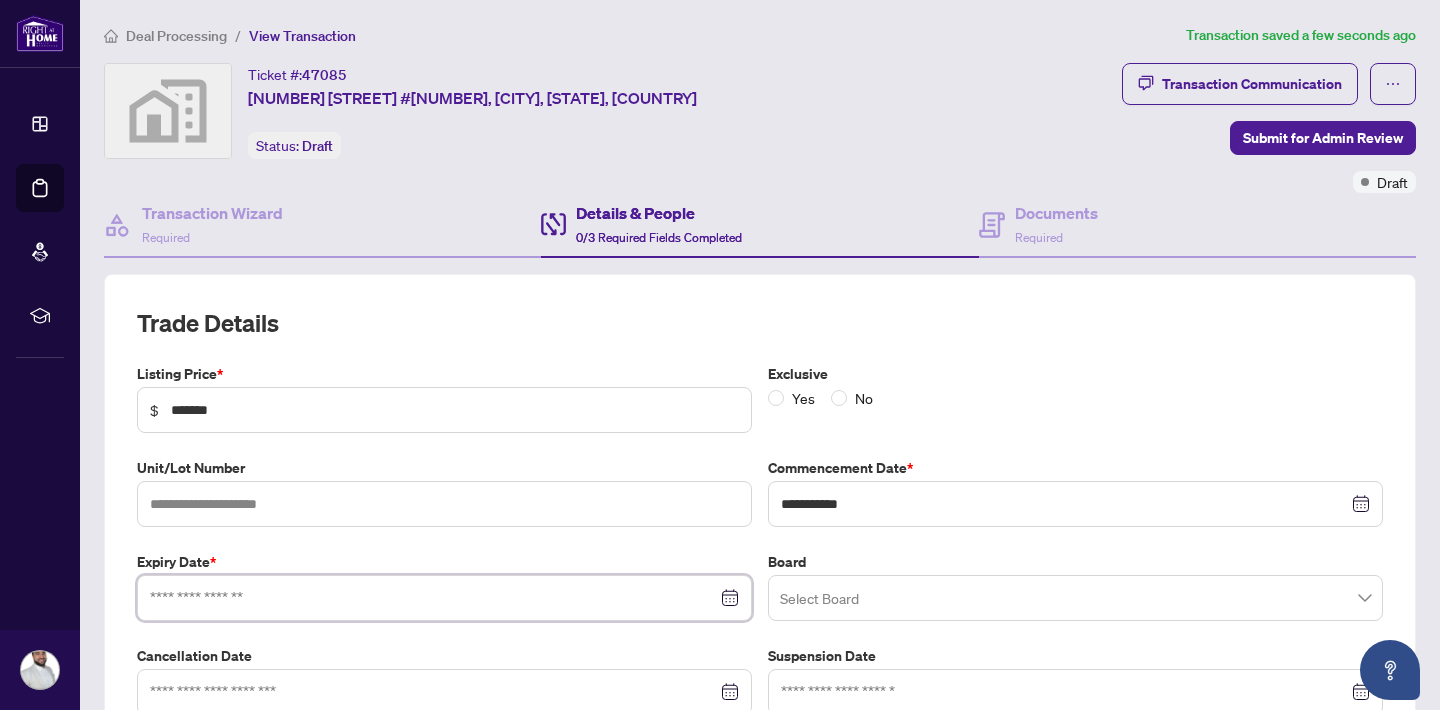 click at bounding box center [433, 598] 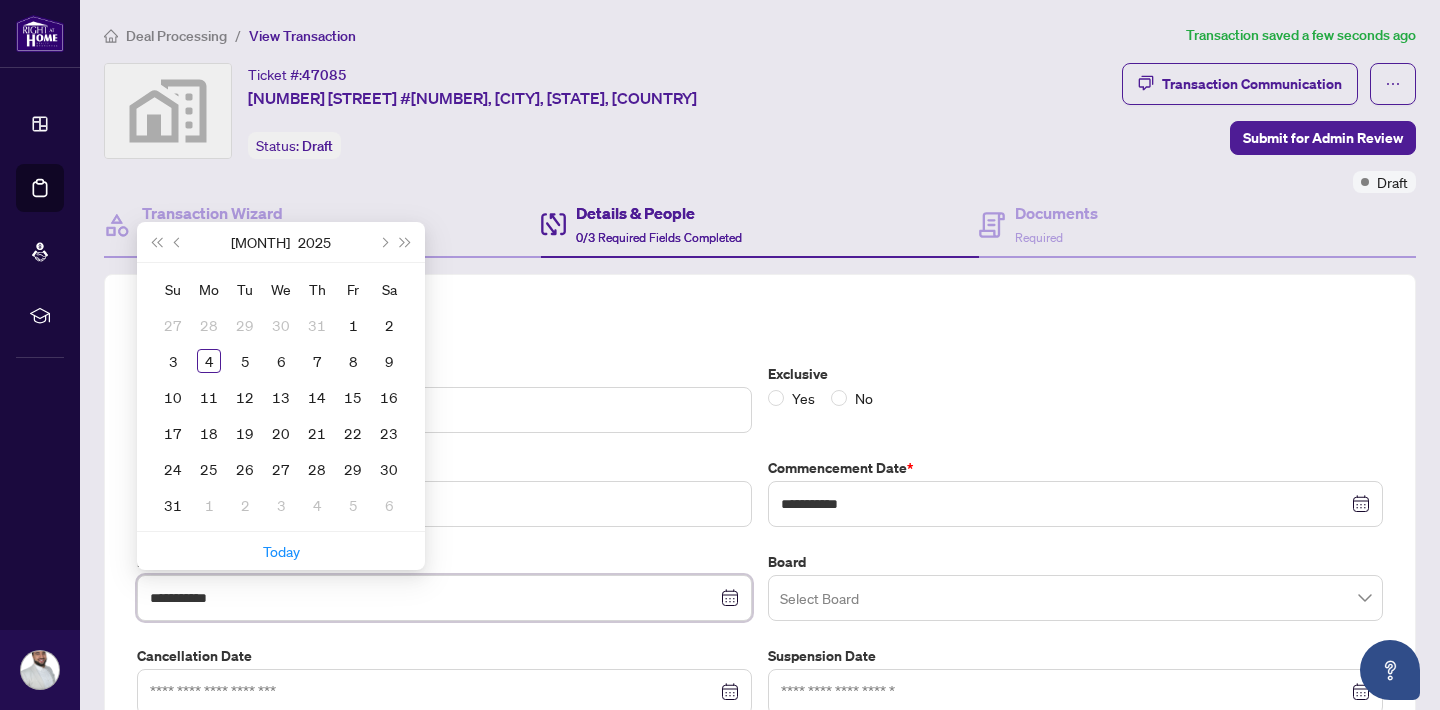 type on "**********" 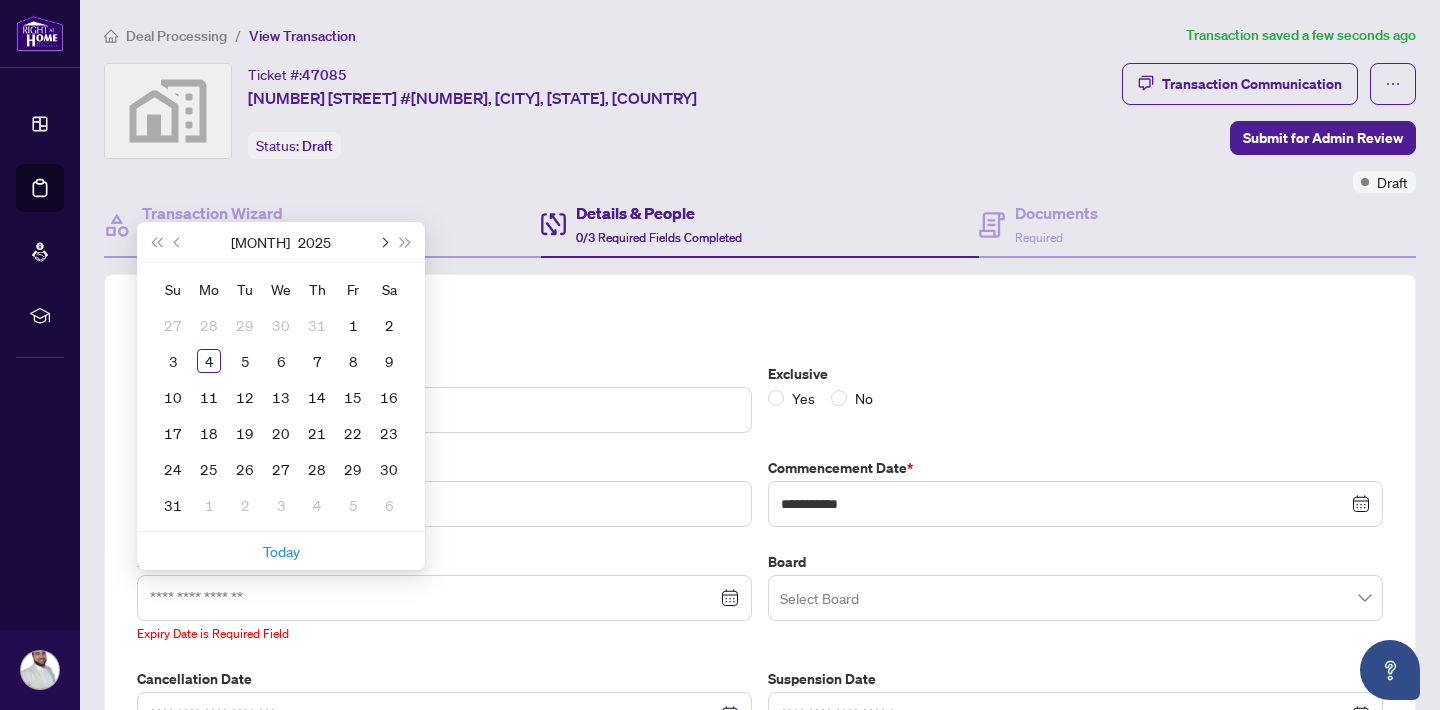 click at bounding box center (383, 242) 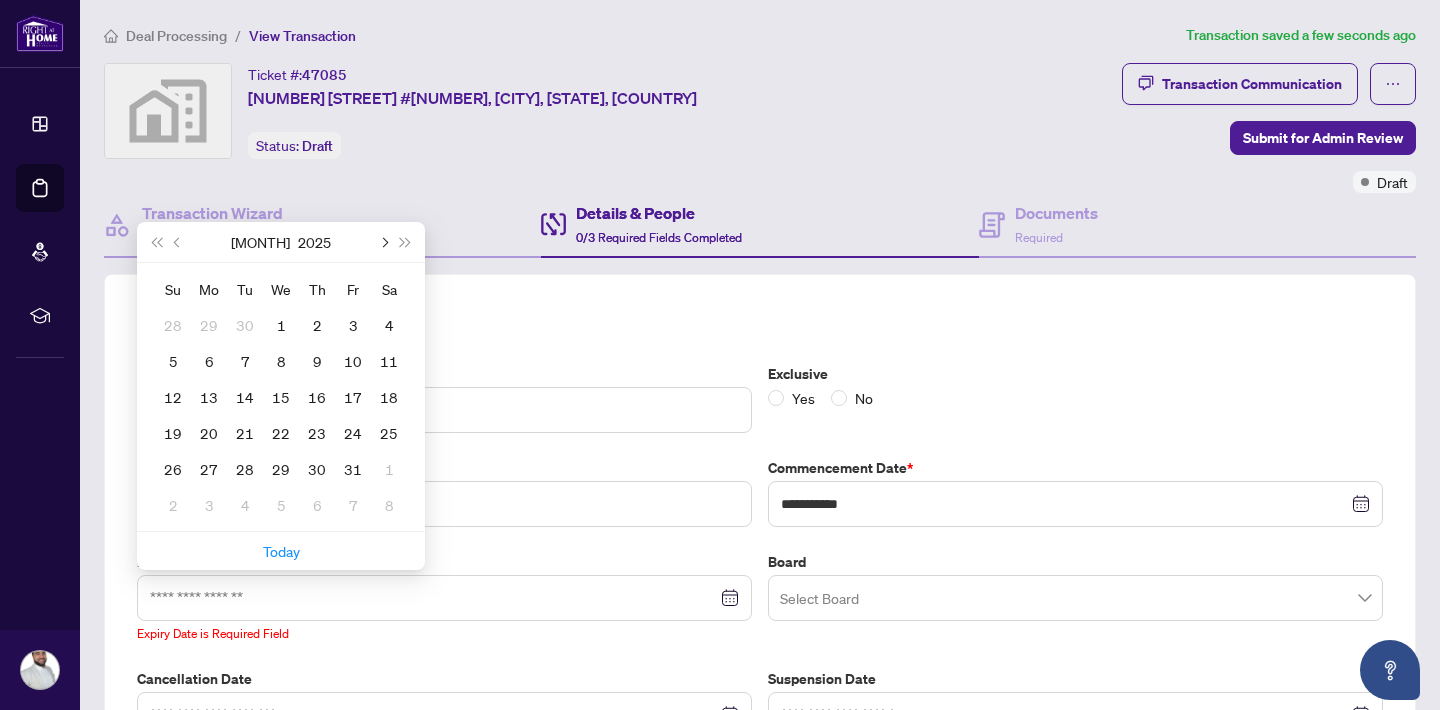 click at bounding box center [383, 242] 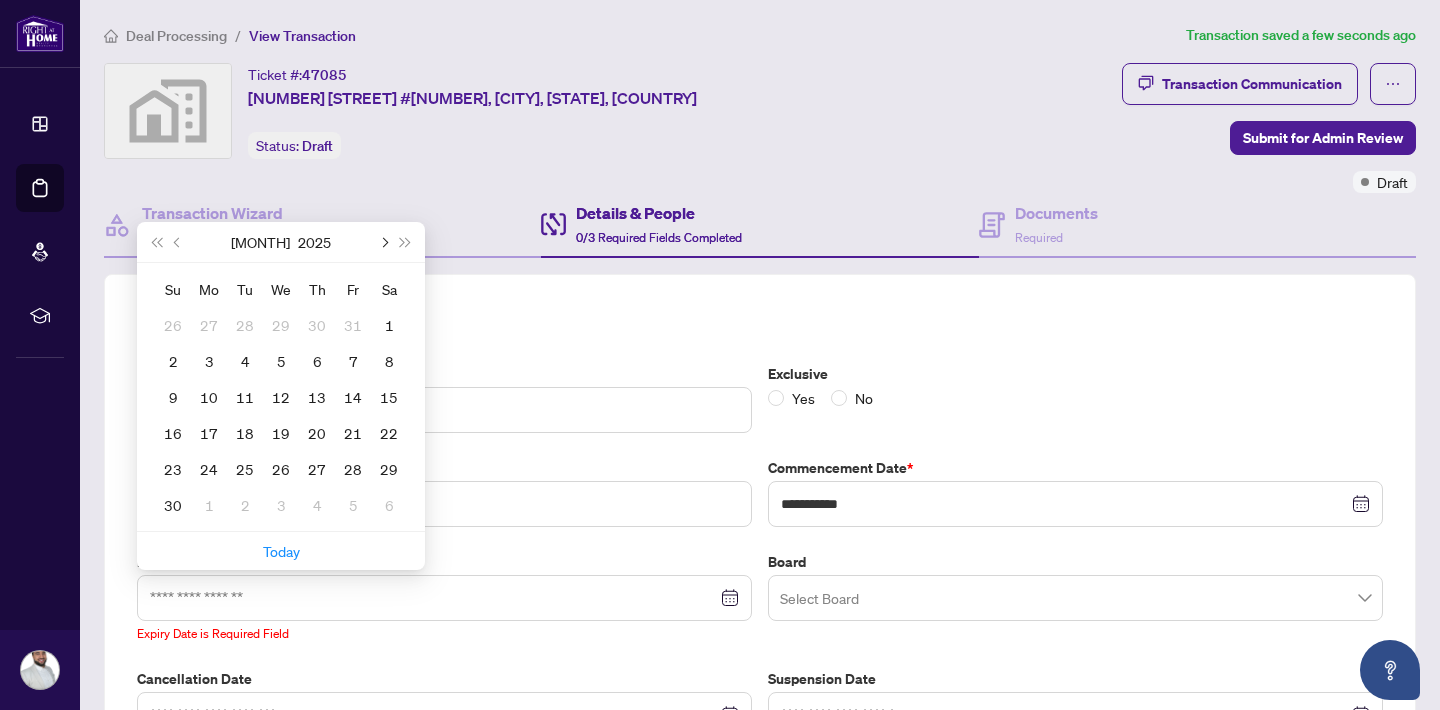 click at bounding box center [383, 242] 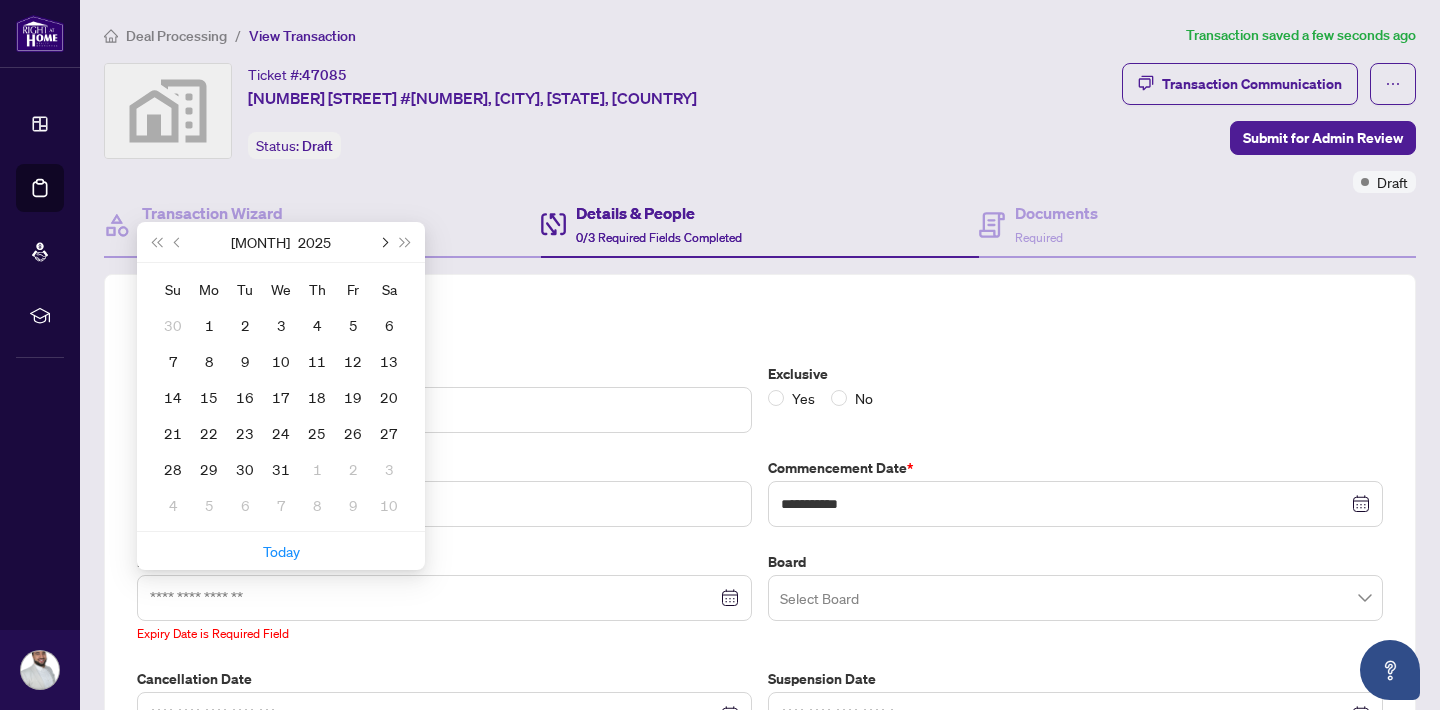 click at bounding box center (383, 242) 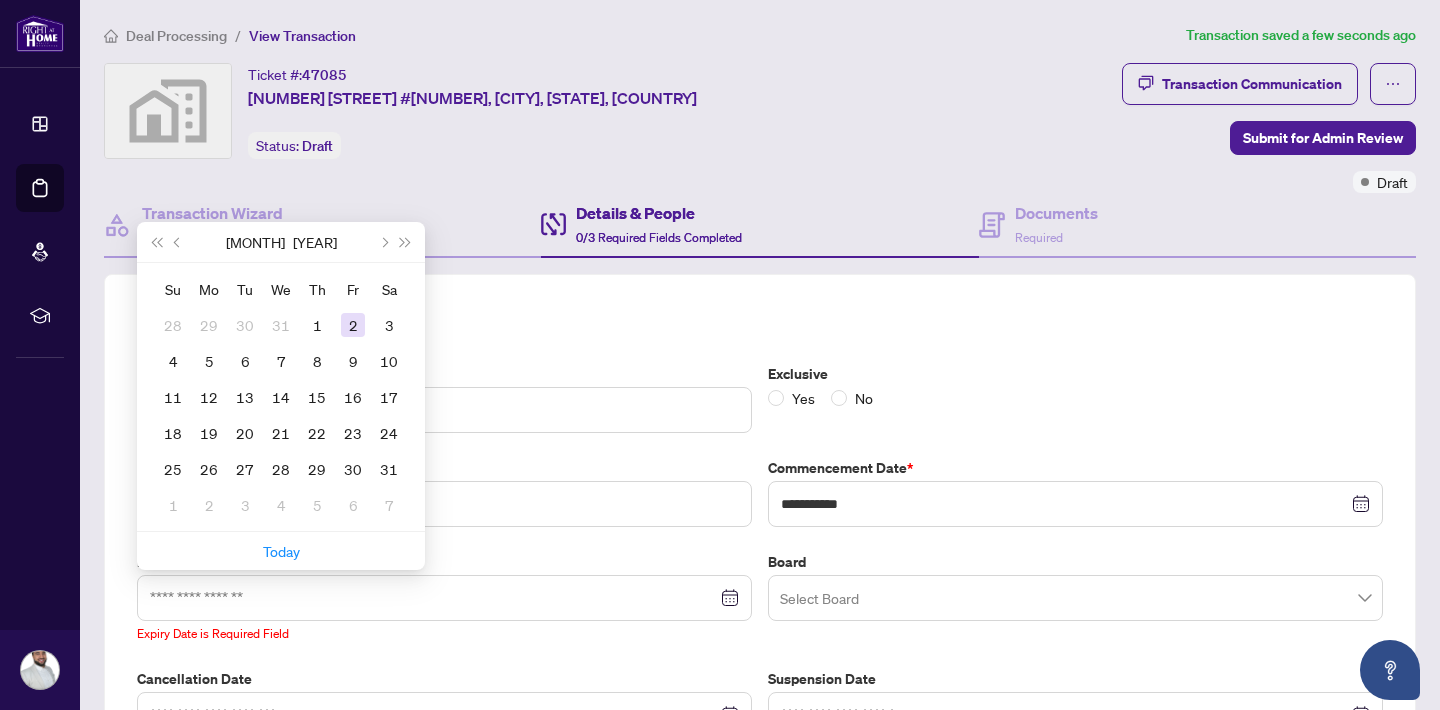 type on "**********" 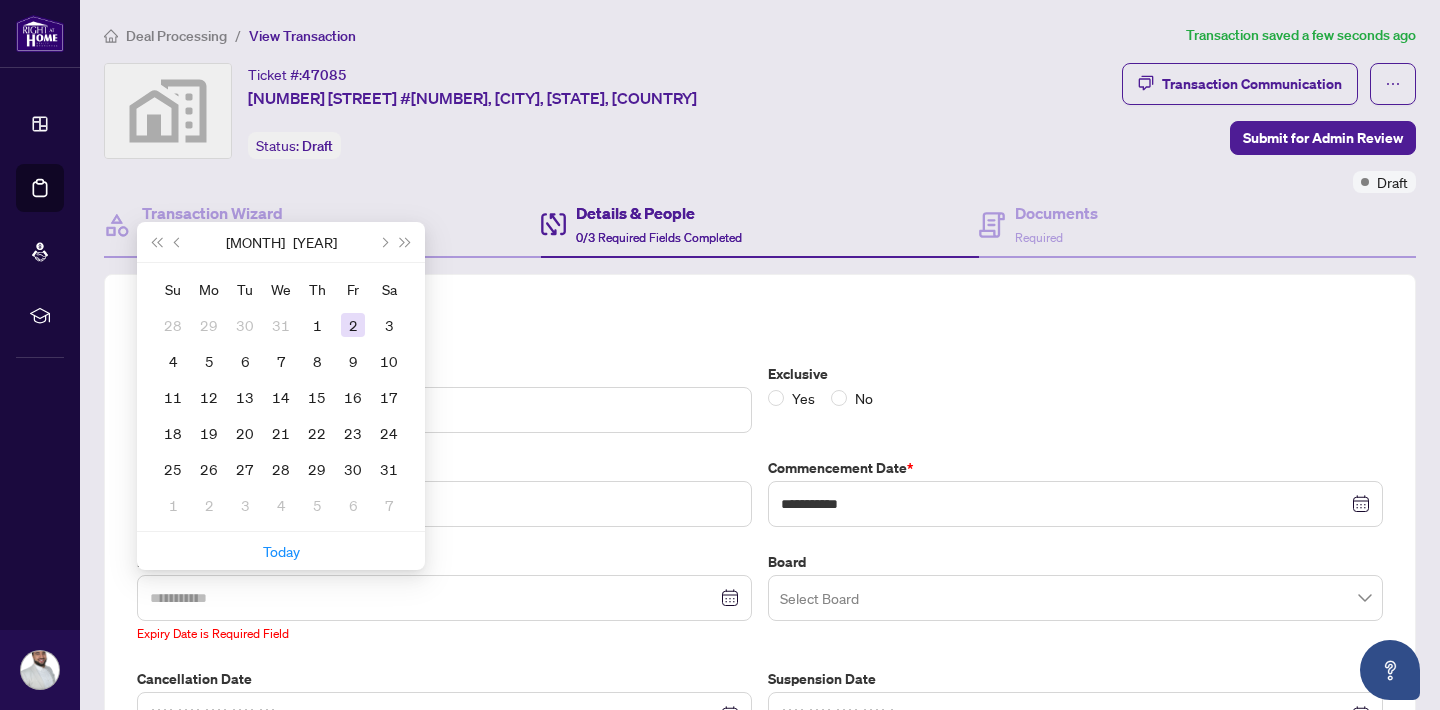 click on "2" at bounding box center (353, 325) 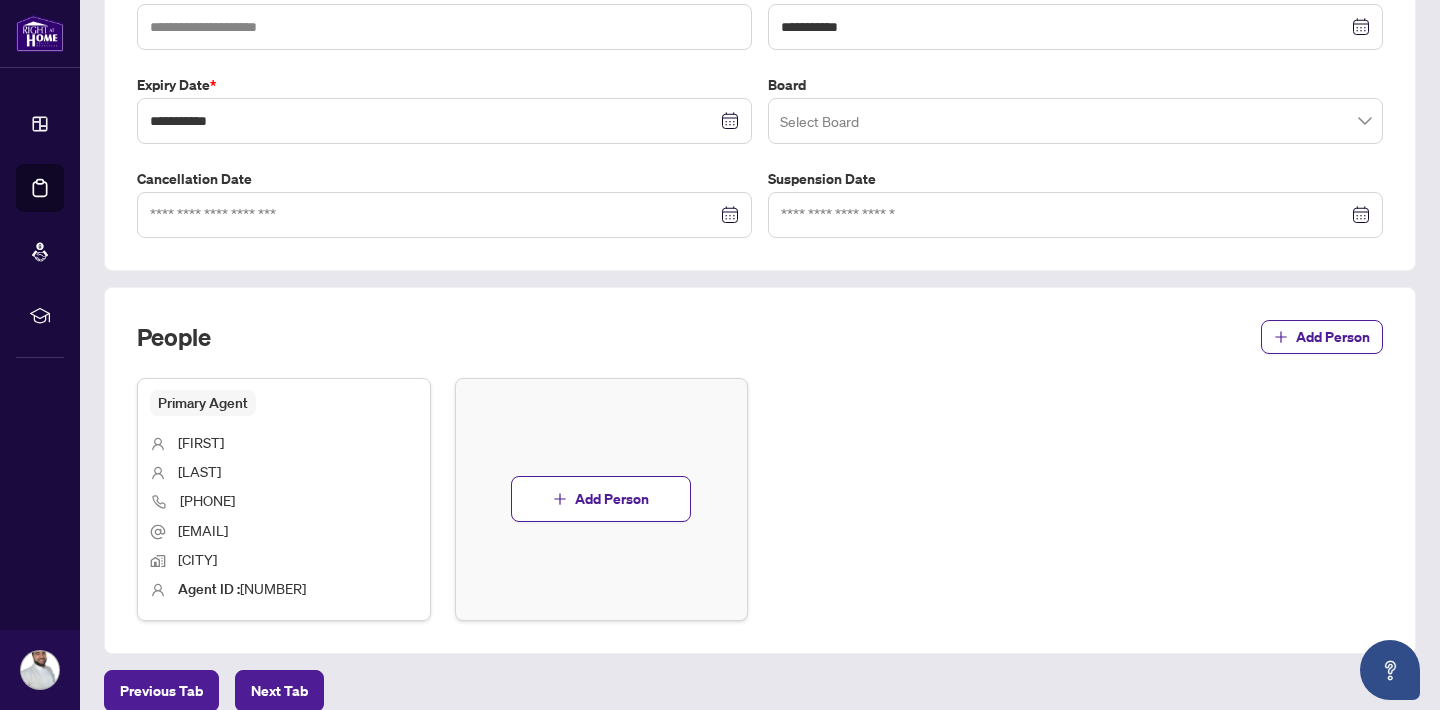 scroll, scrollTop: 0, scrollLeft: 0, axis: both 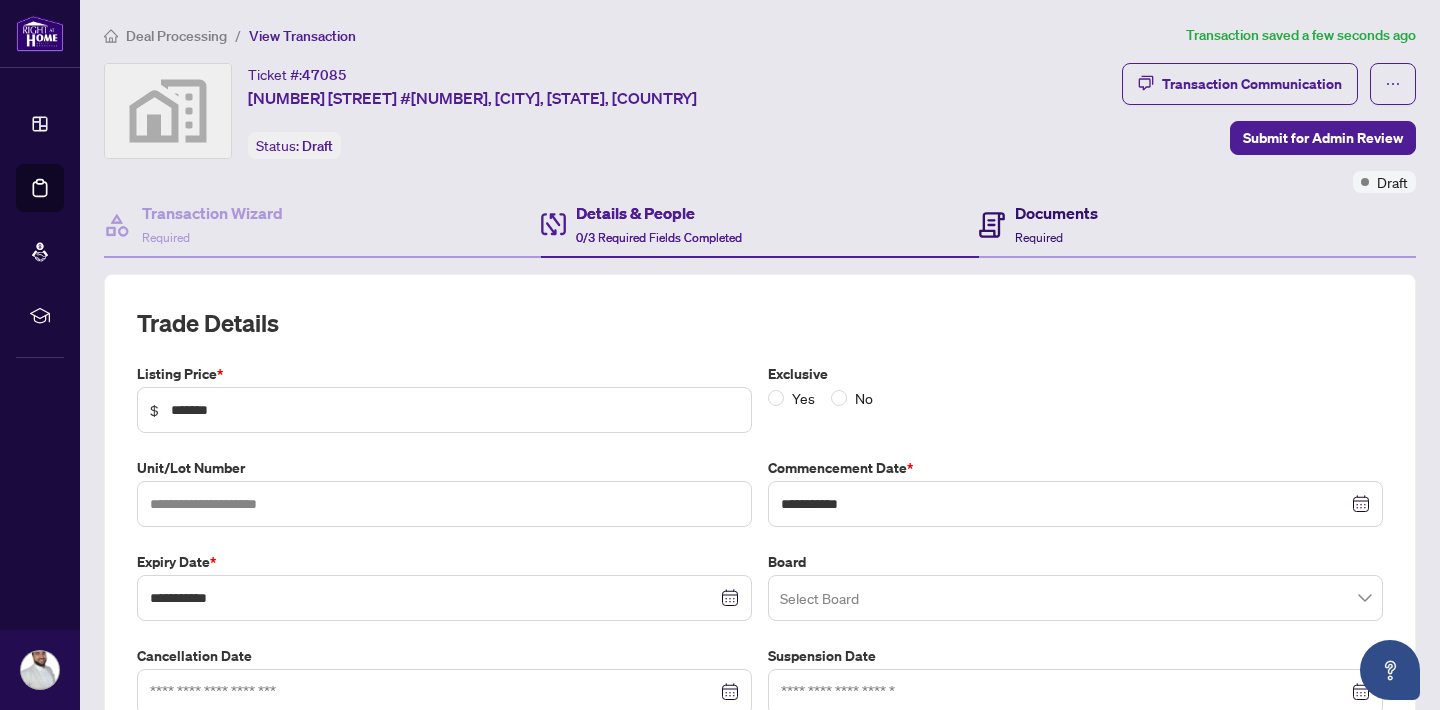click on "Documents Required" at bounding box center (1056, 224) 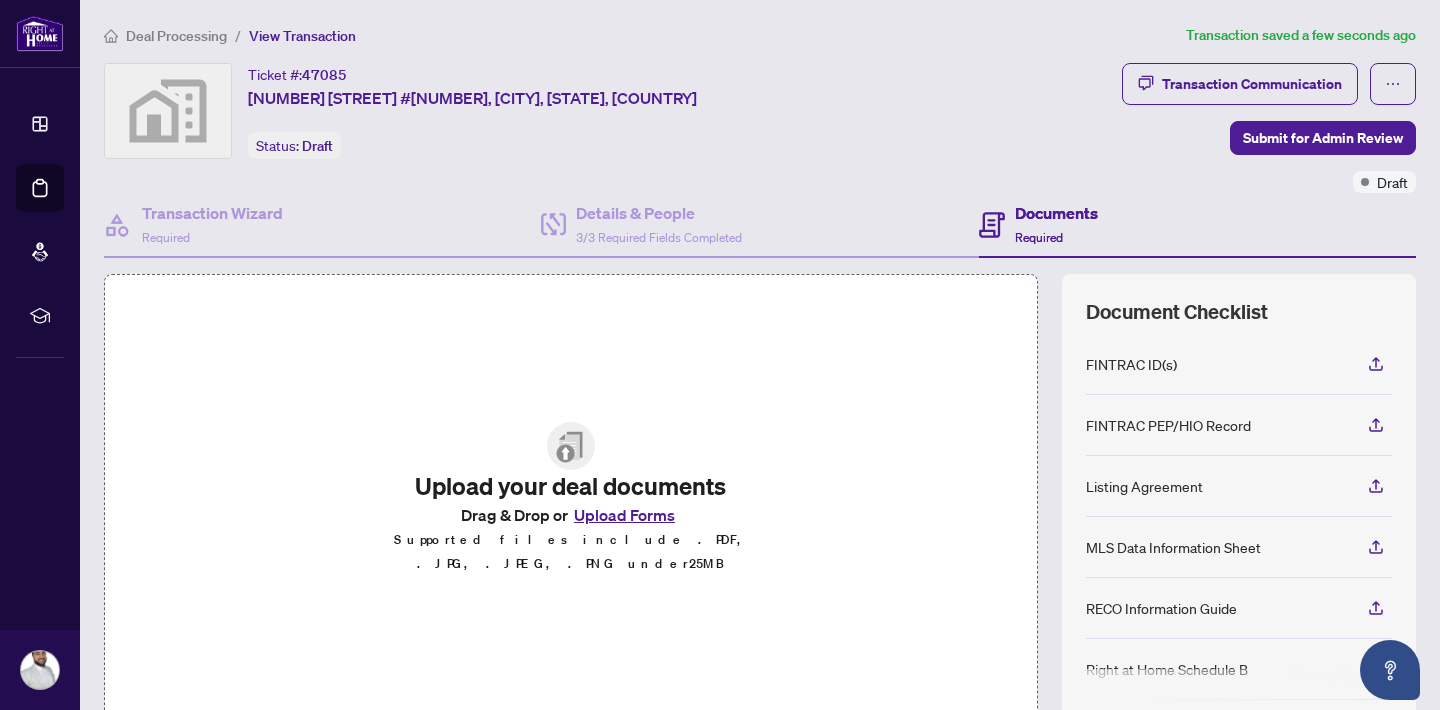 click on "Upload Forms" at bounding box center (624, 515) 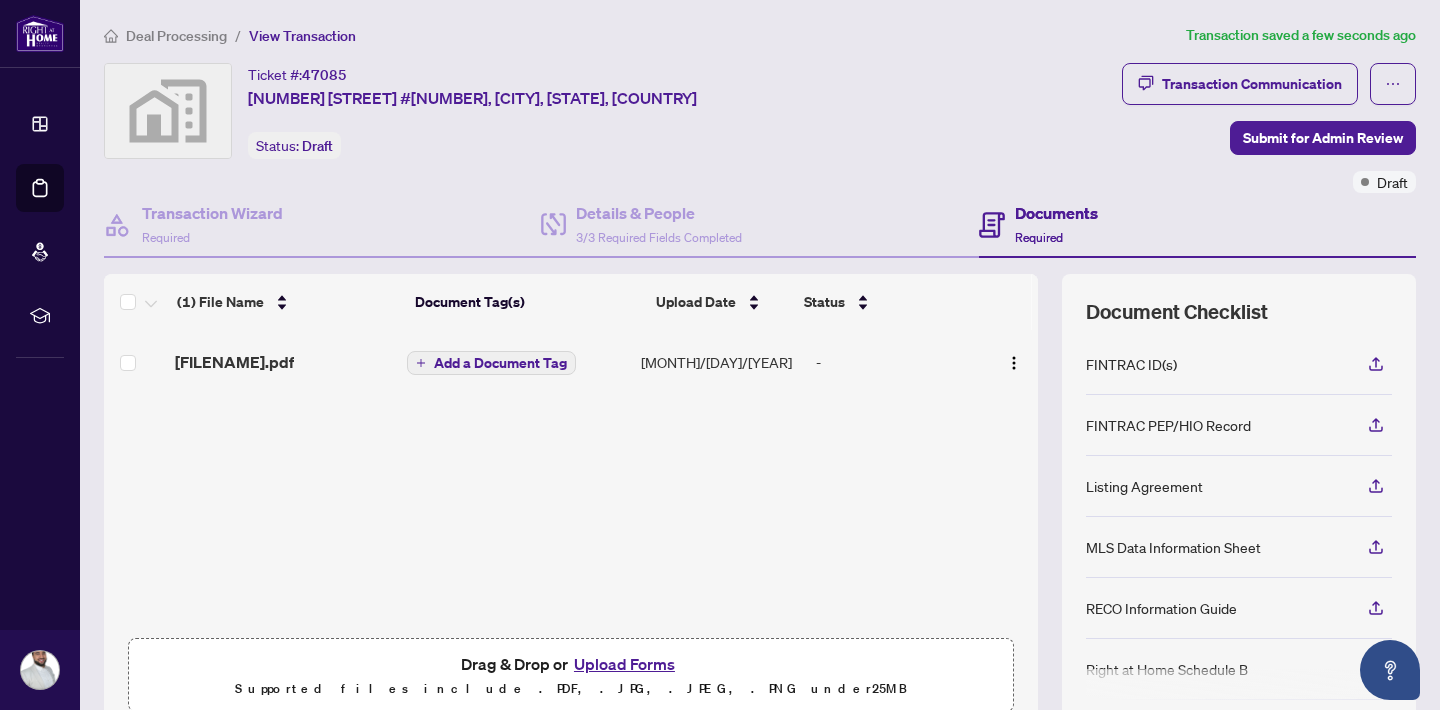 click on "Add a Document Tag" at bounding box center [500, 363] 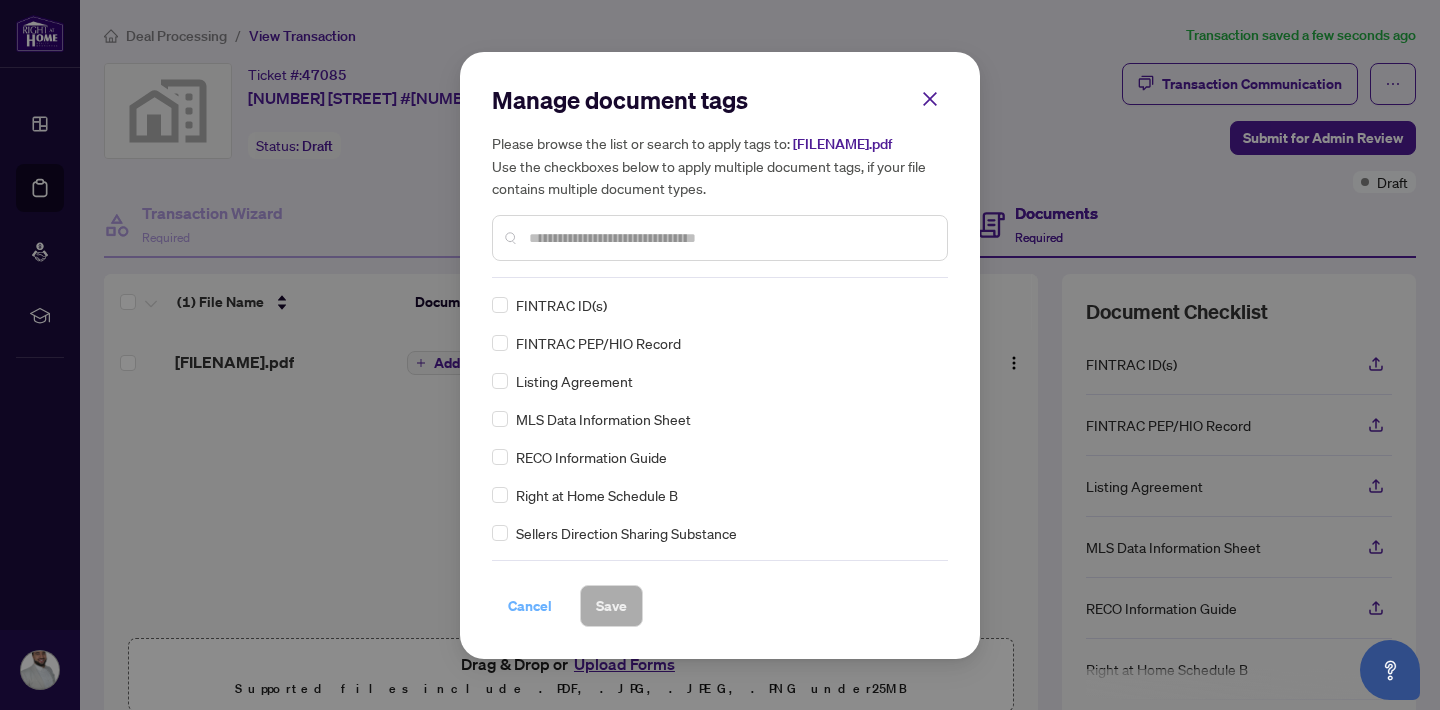 click on "Cancel" at bounding box center [530, 606] 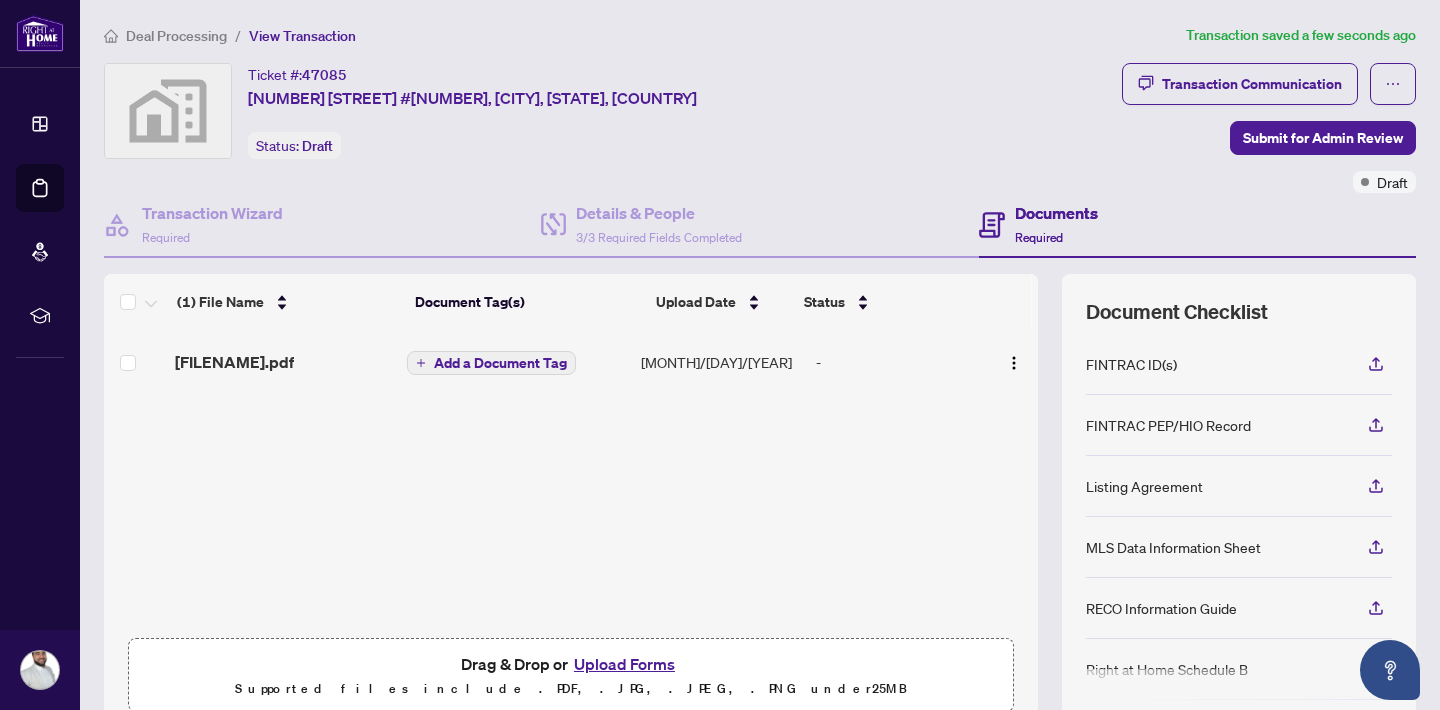 click on "Upload Forms" at bounding box center (624, 664) 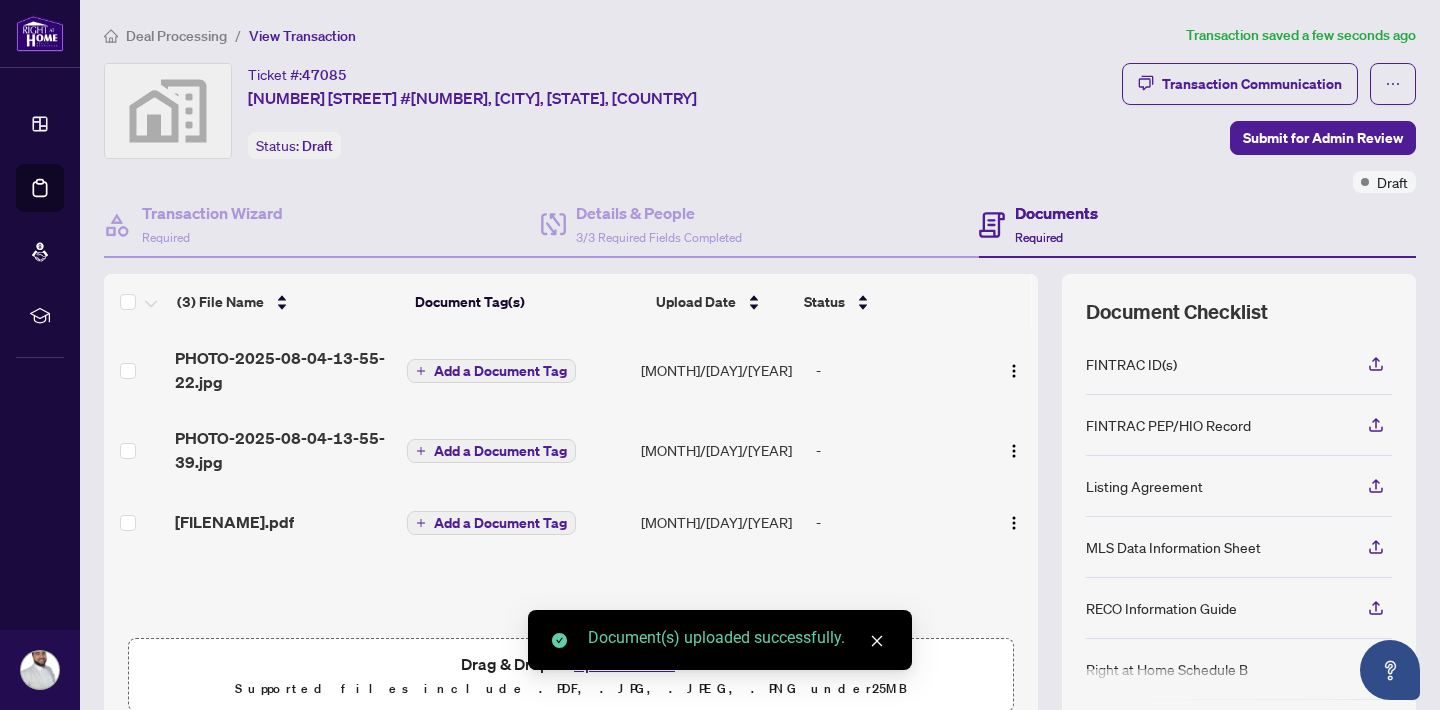 click on "Add a Document Tag" at bounding box center (500, 523) 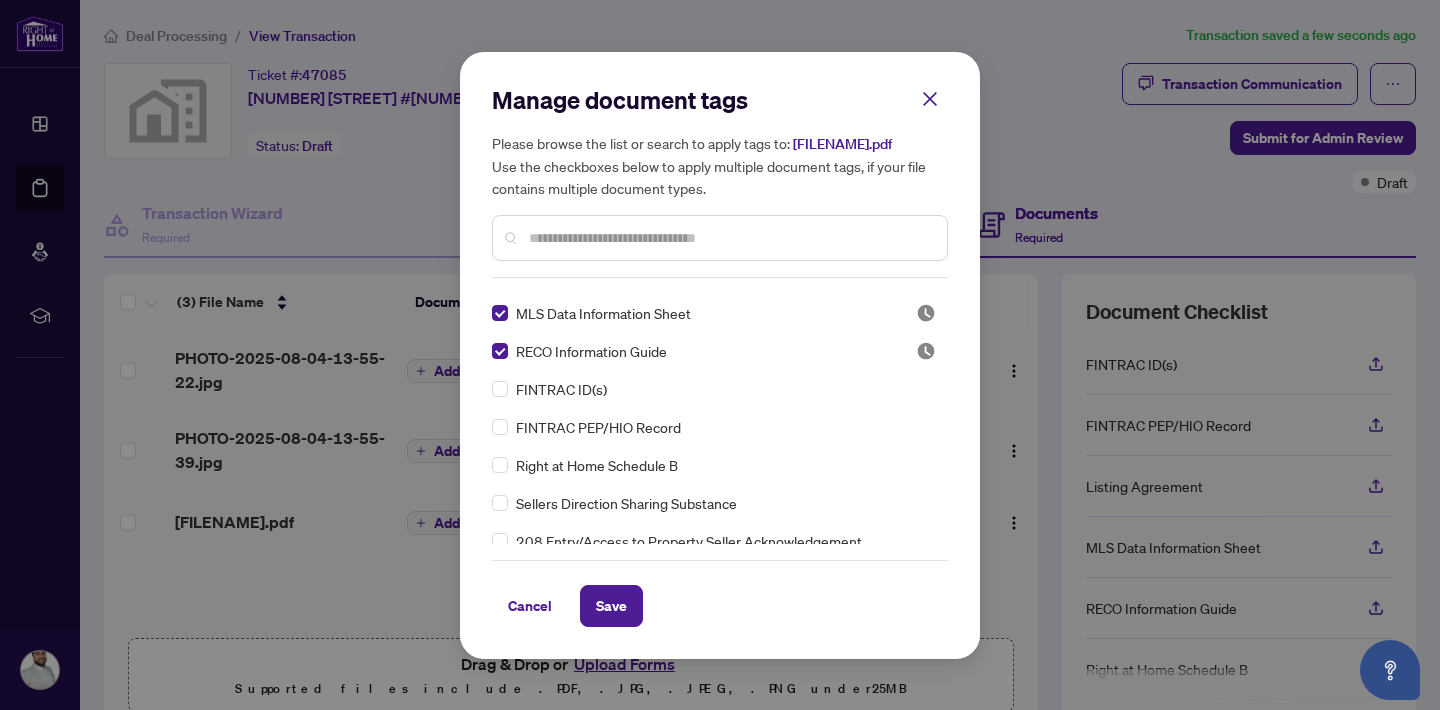 scroll, scrollTop: 58, scrollLeft: 0, axis: vertical 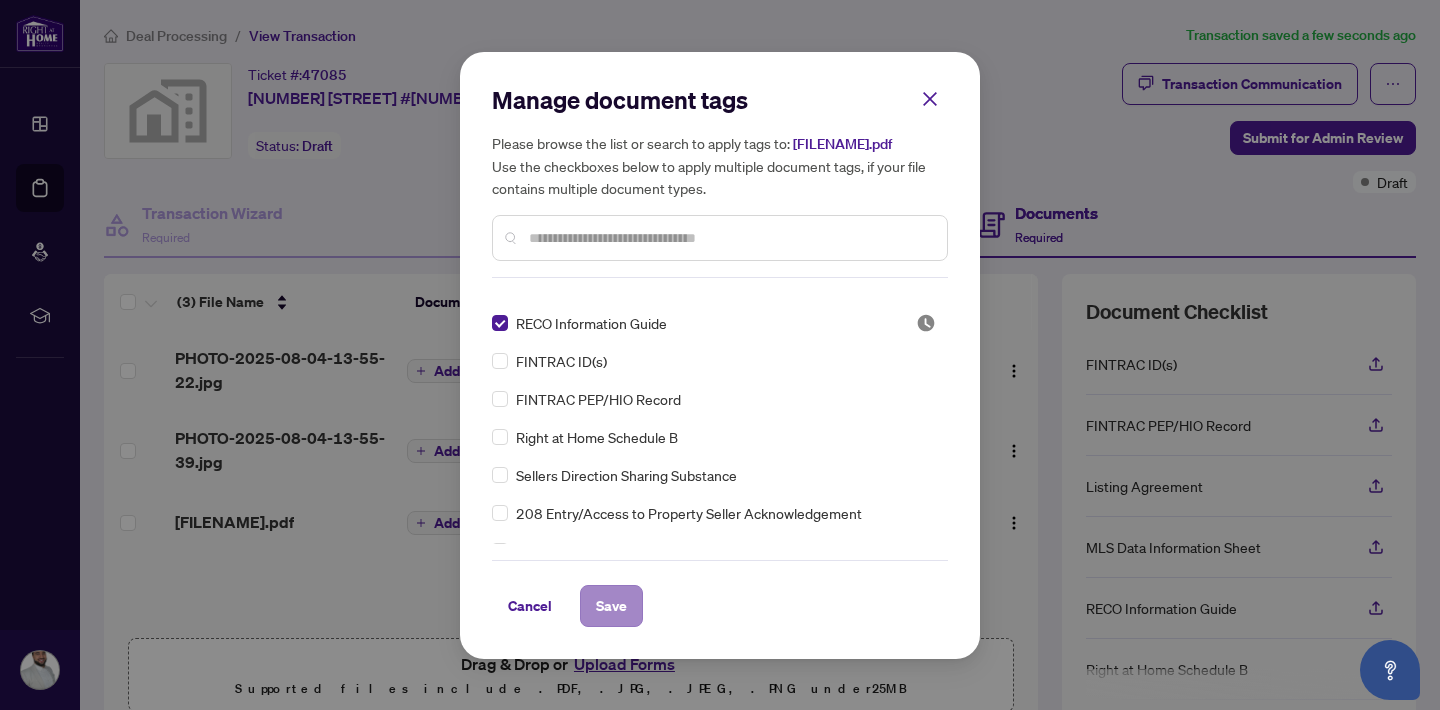 click on "Save" at bounding box center [611, 606] 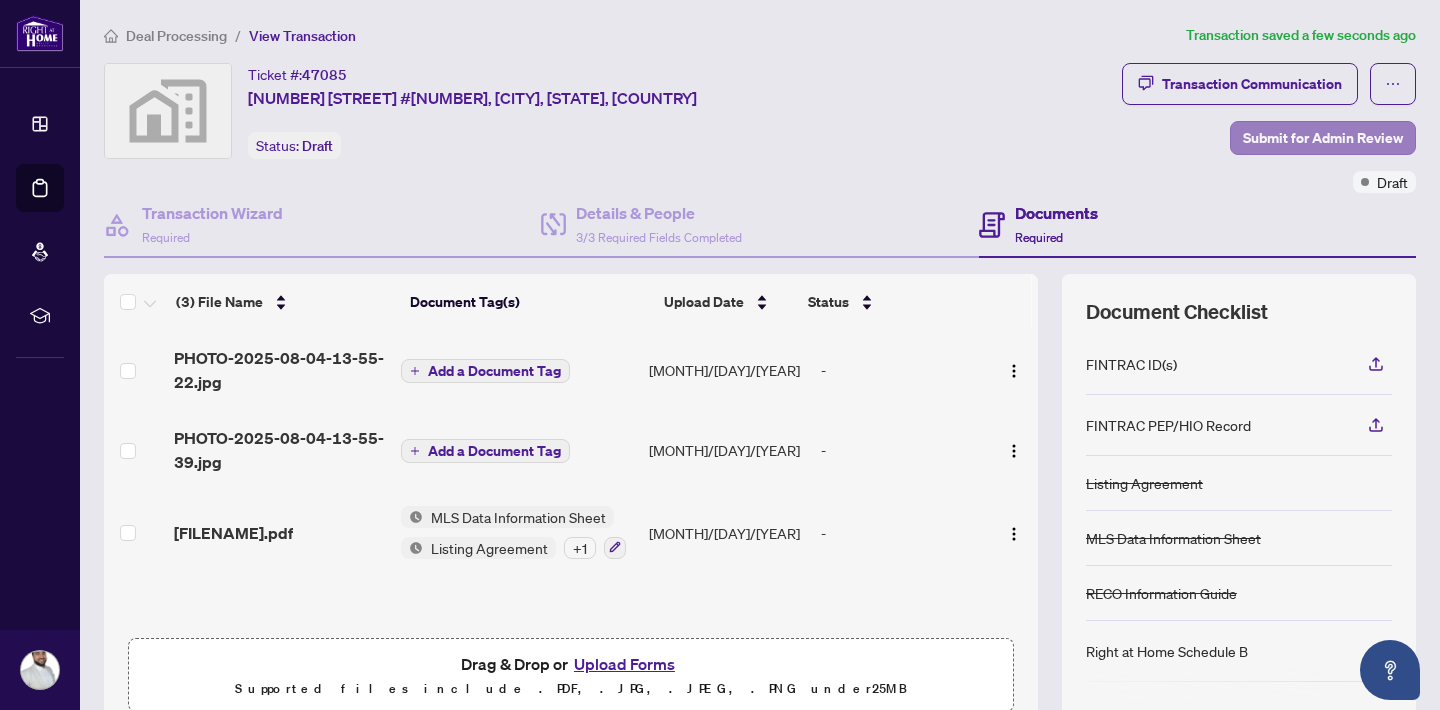 click on "Submit for Admin Review" at bounding box center (1323, 138) 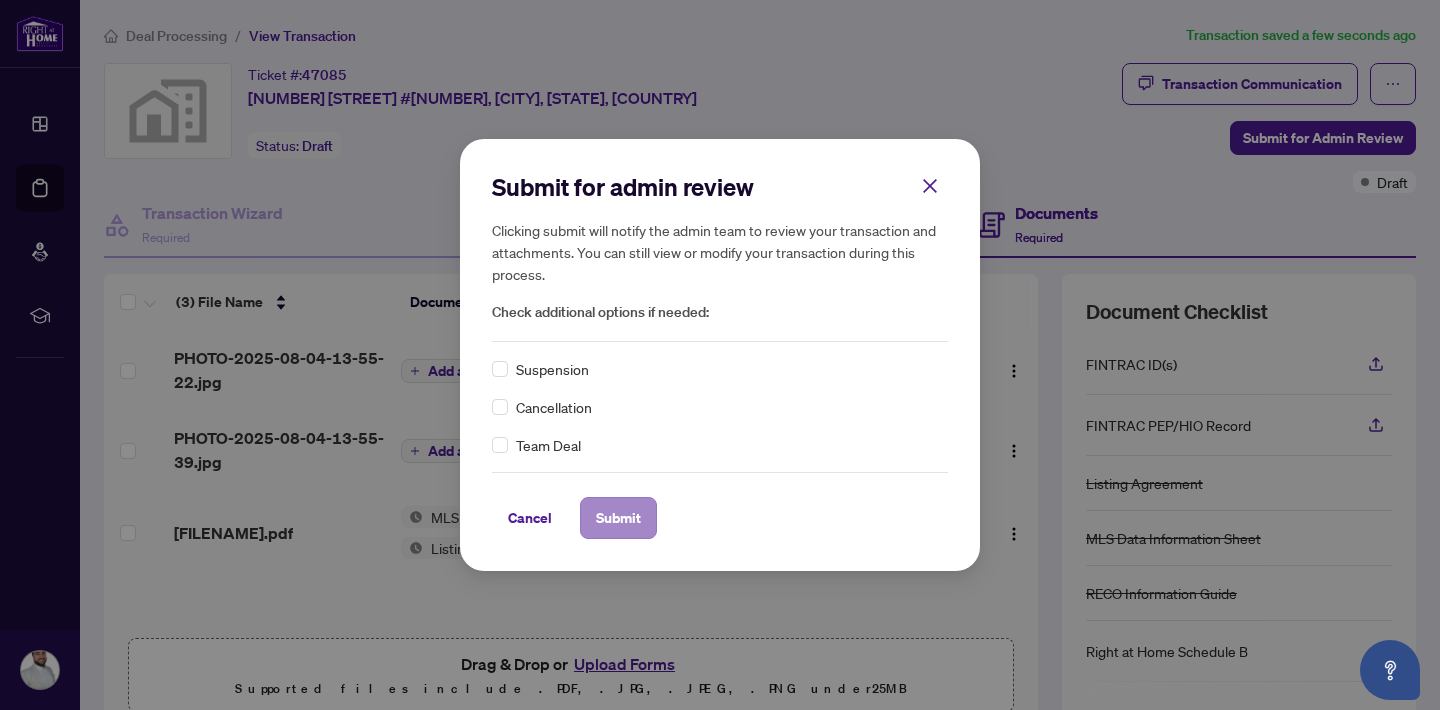 click on "Submit" at bounding box center [618, 518] 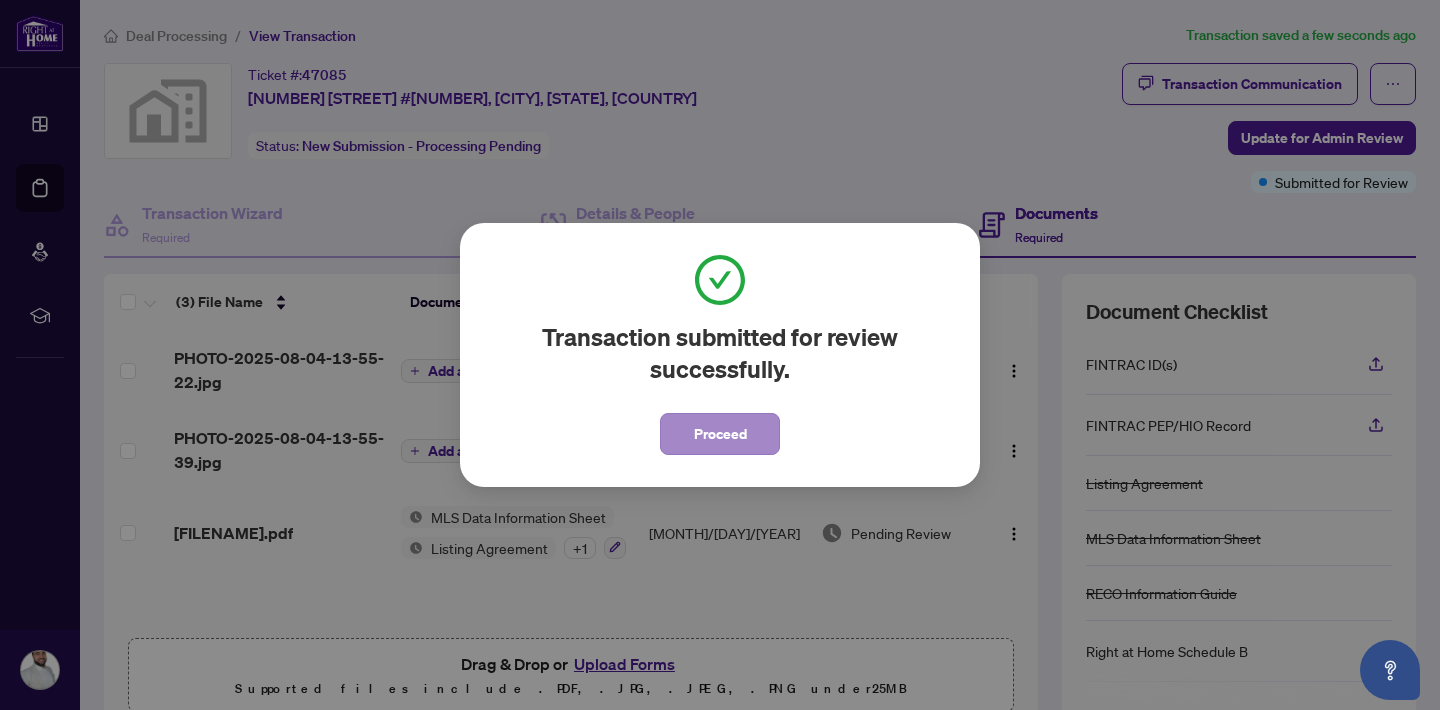 click on "Proceed" at bounding box center (720, 434) 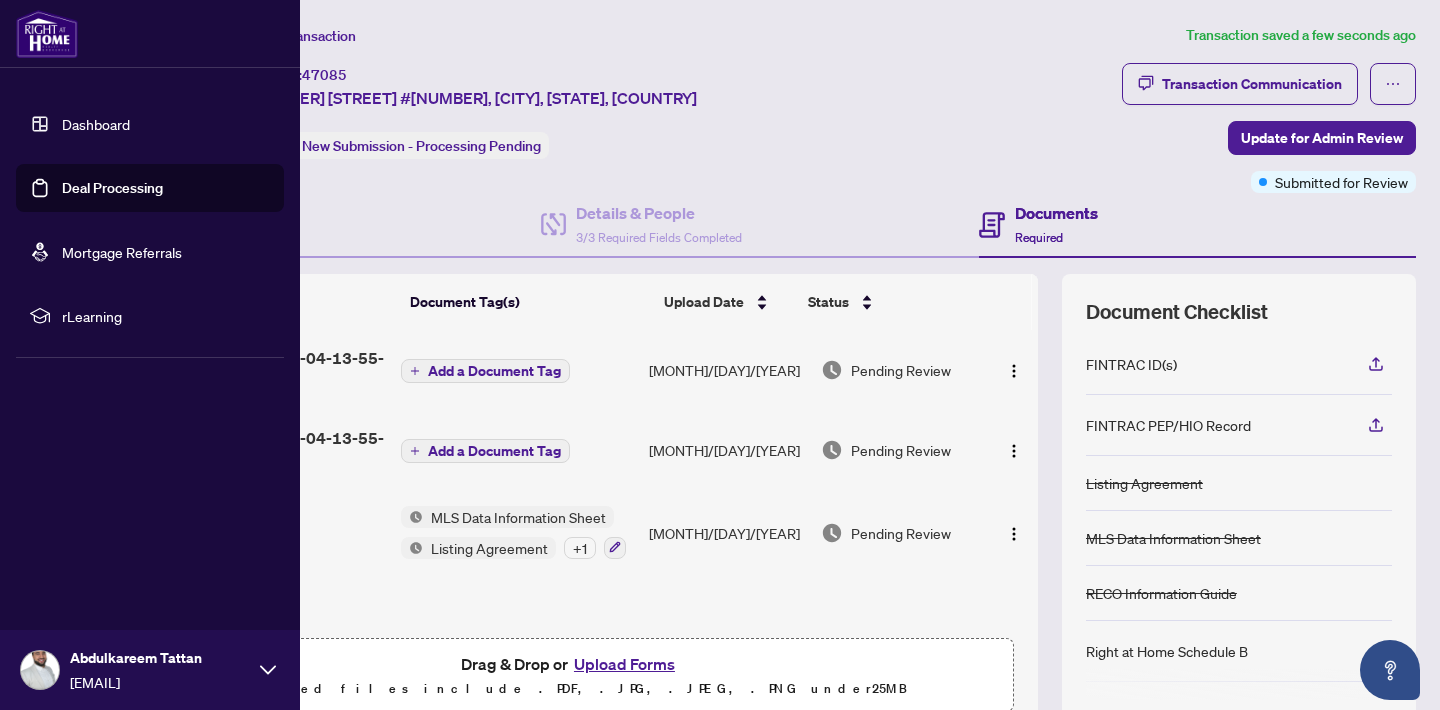 click on "Dashboard" at bounding box center (96, 124) 